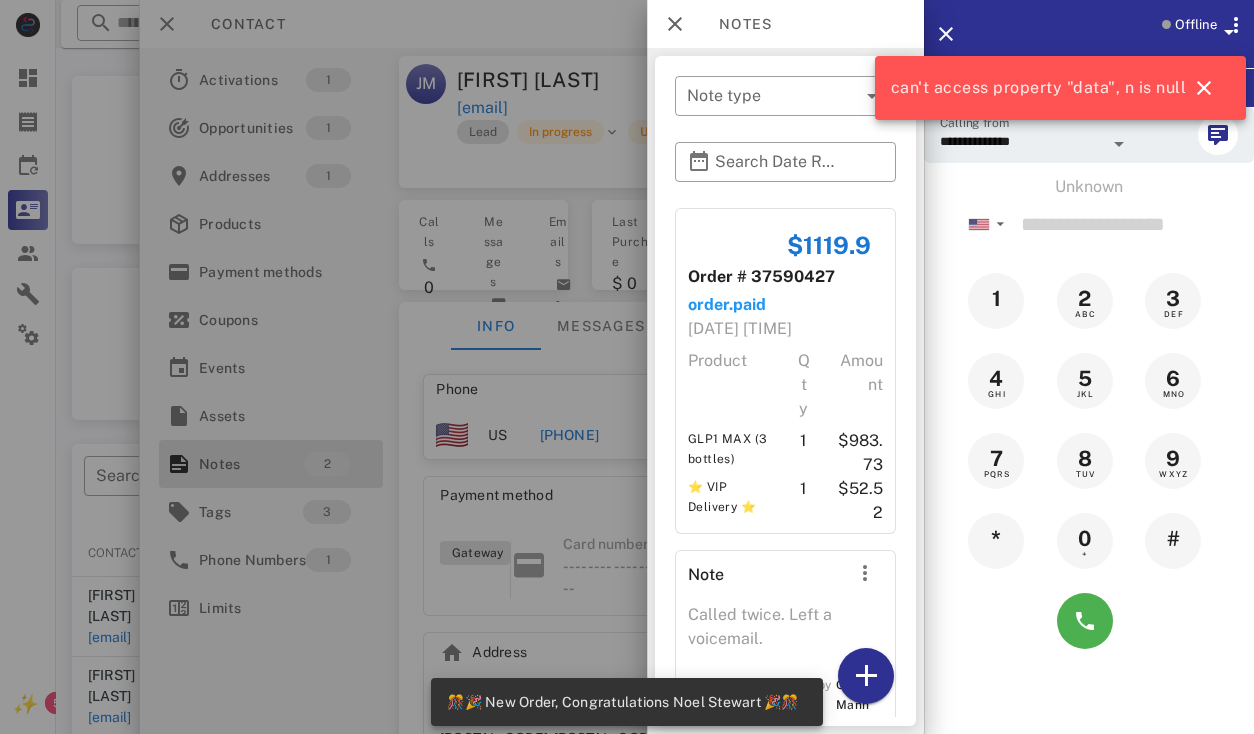 scroll, scrollTop: 357, scrollLeft: 0, axis: vertical 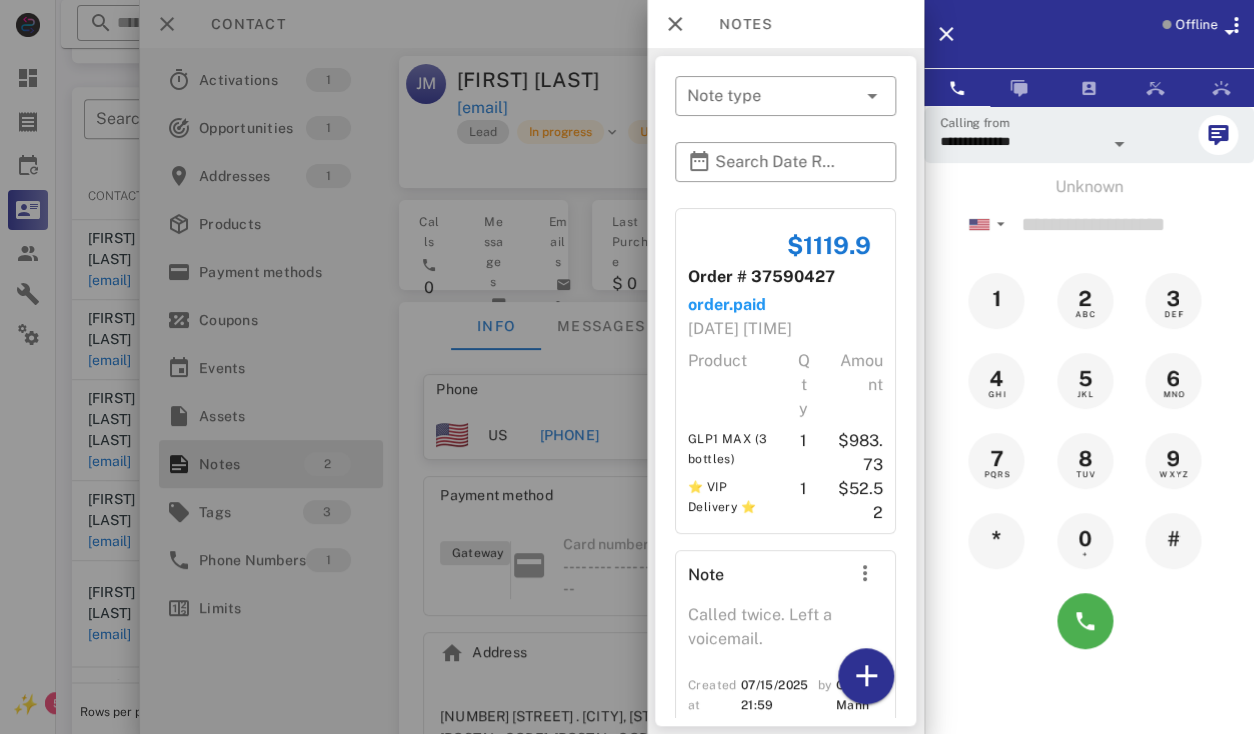 click at bounding box center [627, 367] 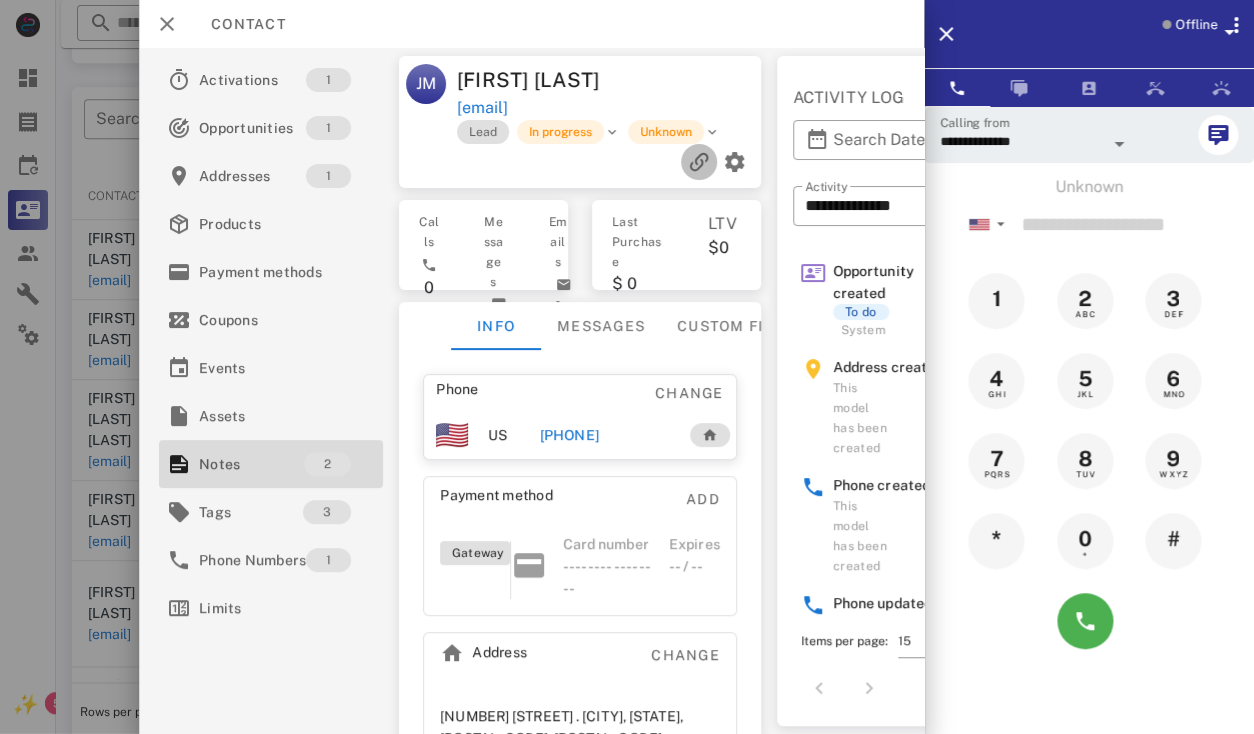click at bounding box center [698, 162] 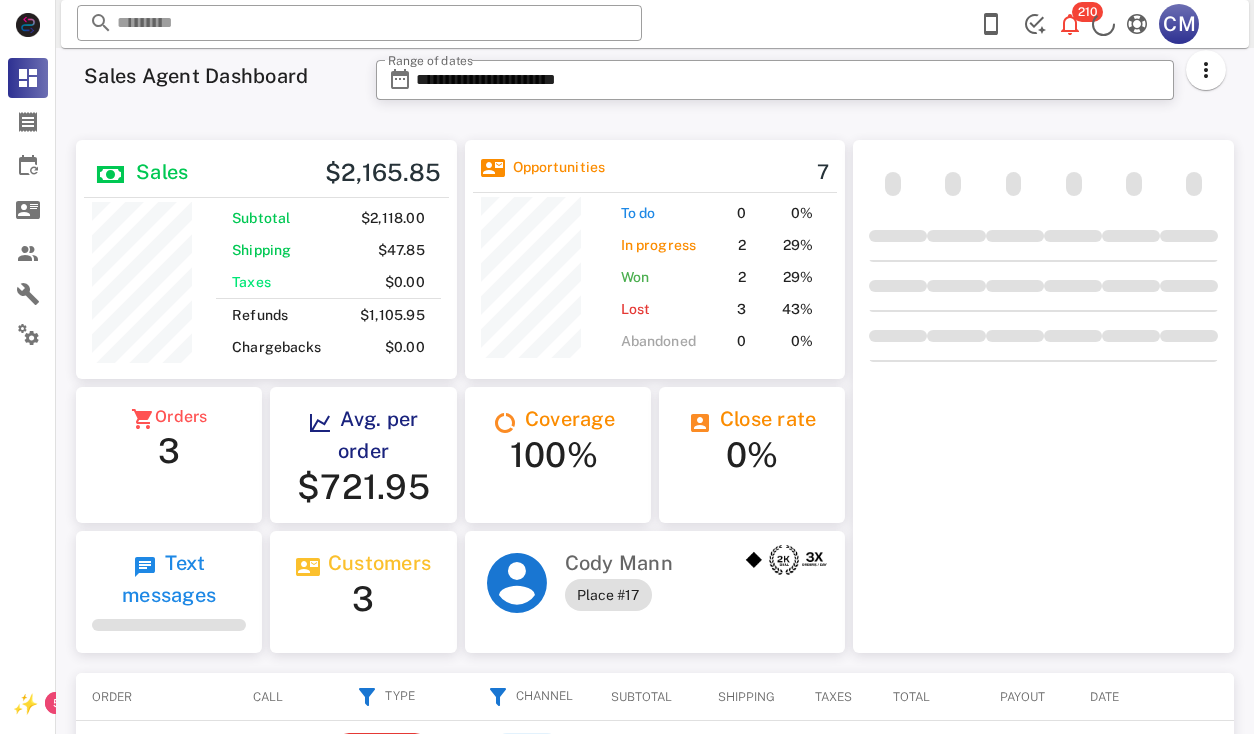 scroll, scrollTop: 0, scrollLeft: 0, axis: both 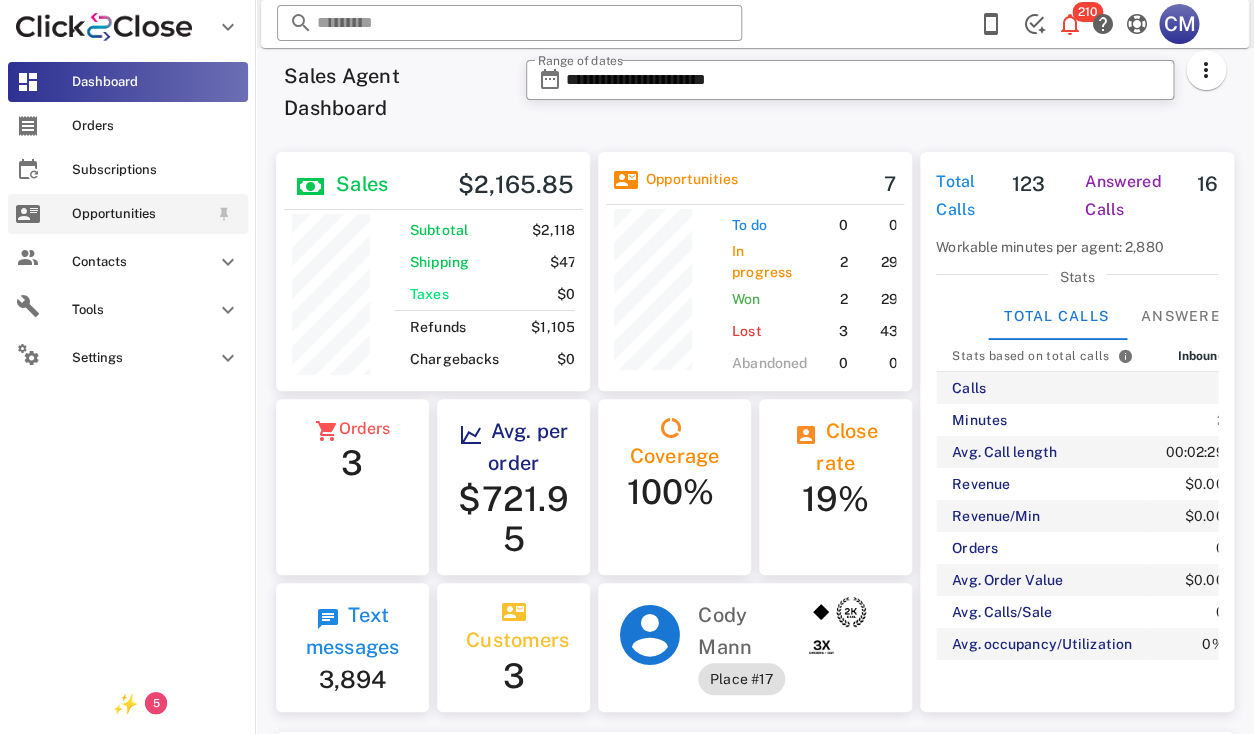 click on "Opportunities" at bounding box center (140, 214) 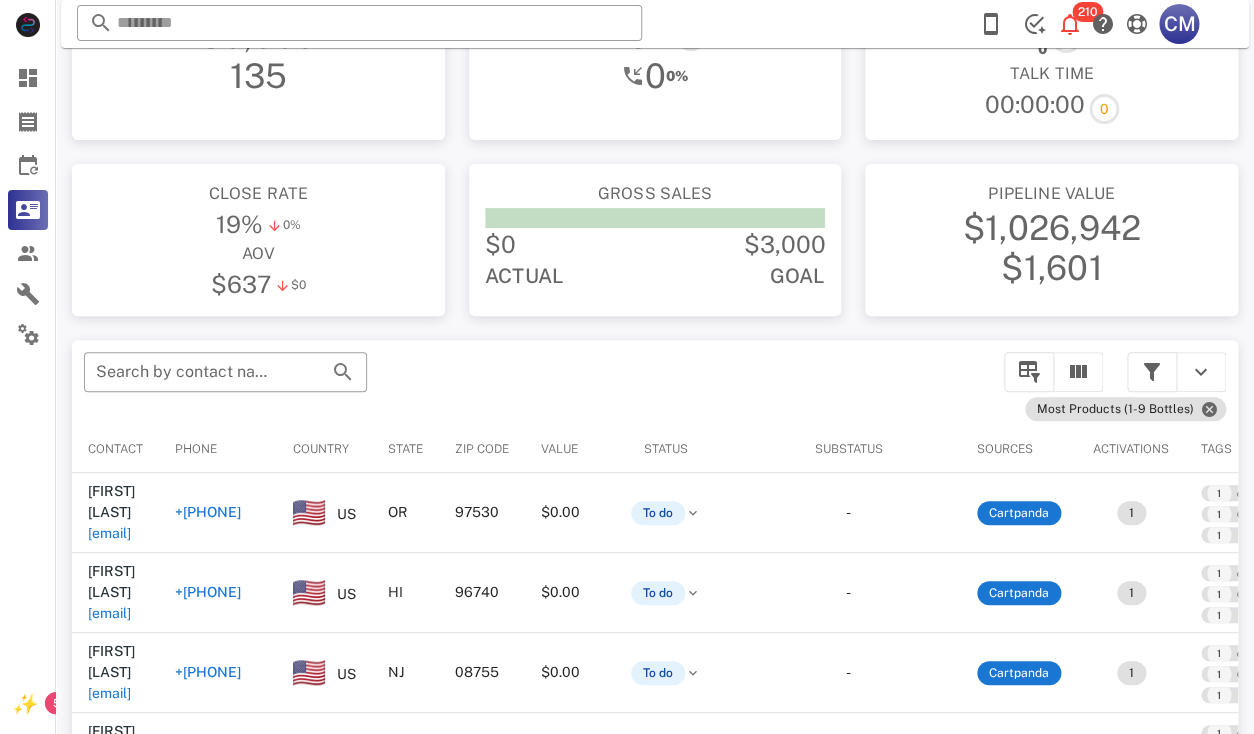 scroll, scrollTop: 270, scrollLeft: 0, axis: vertical 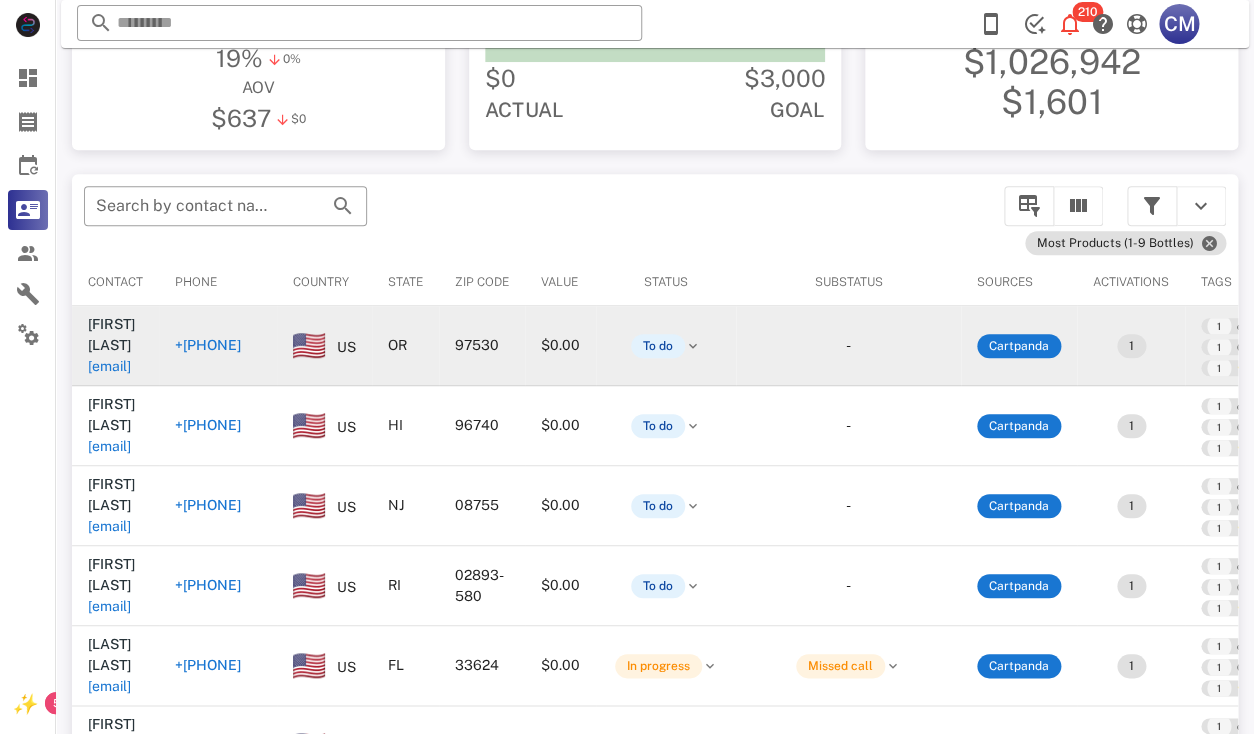 click on "horsefeatherfarms@gmail.com" at bounding box center [109, 366] 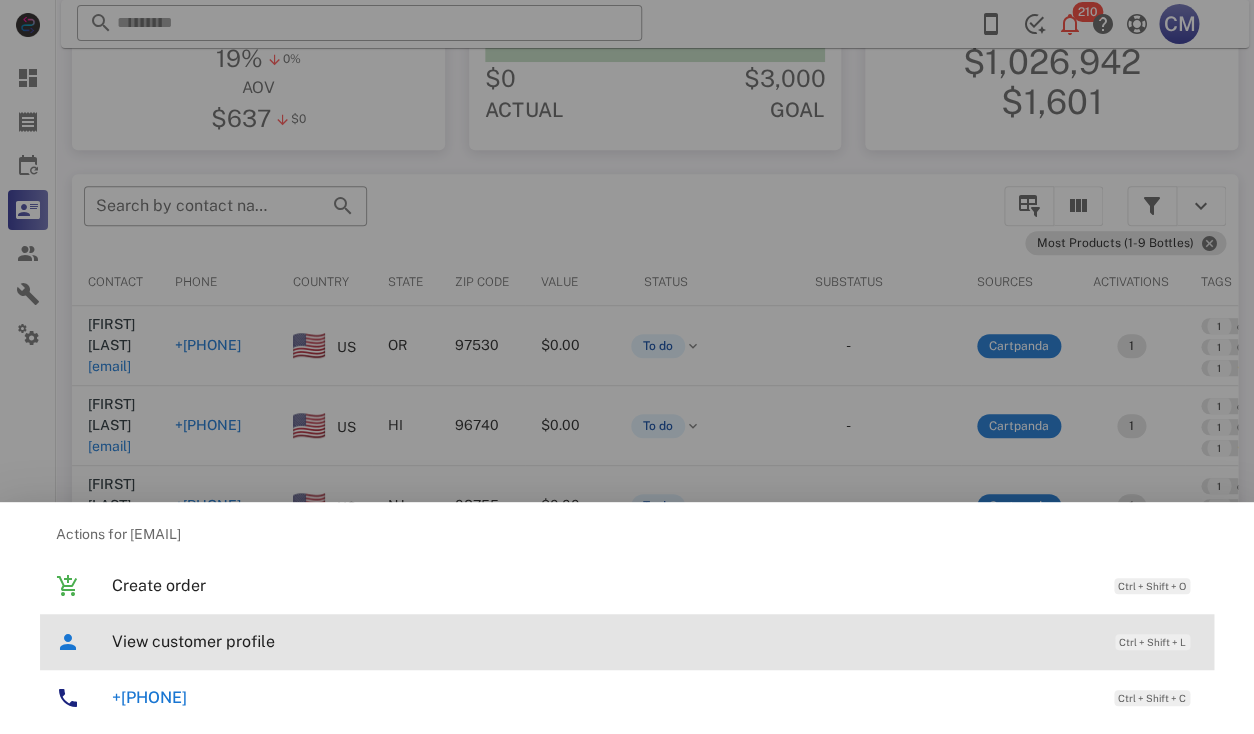 click on "View customer profile" at bounding box center [603, 641] 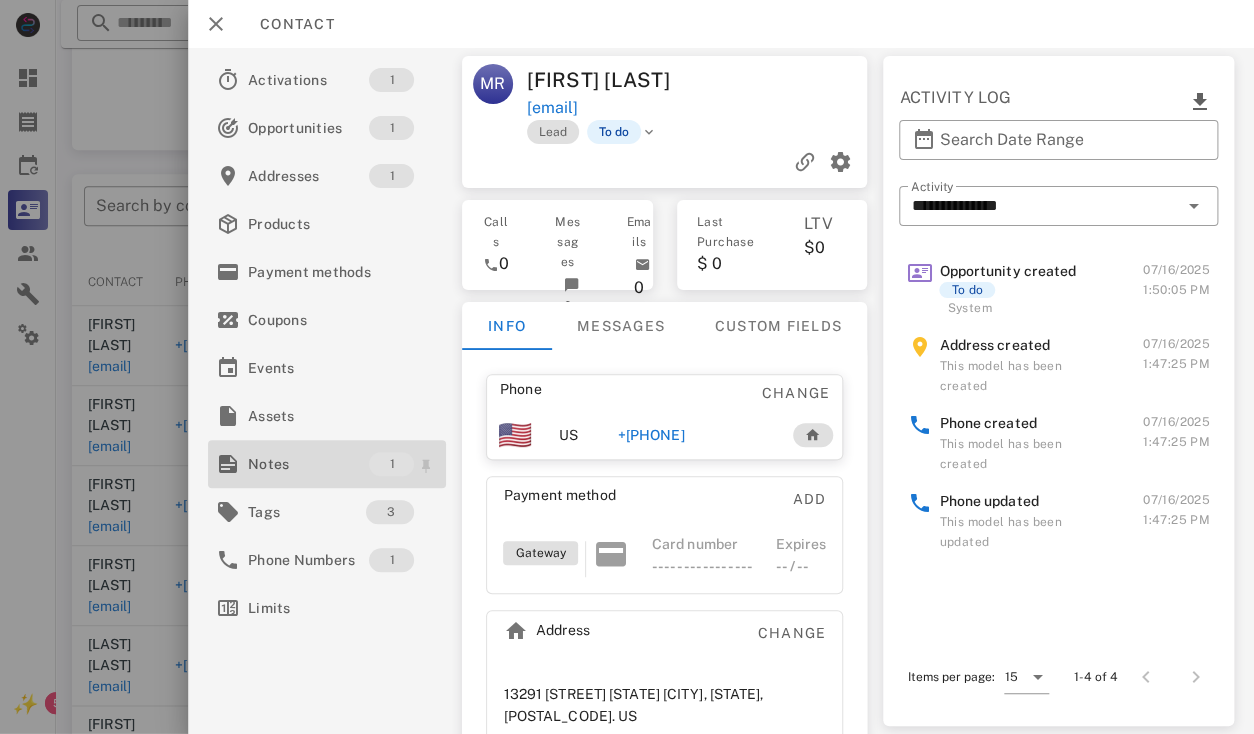 click on "Notes" at bounding box center (308, 464) 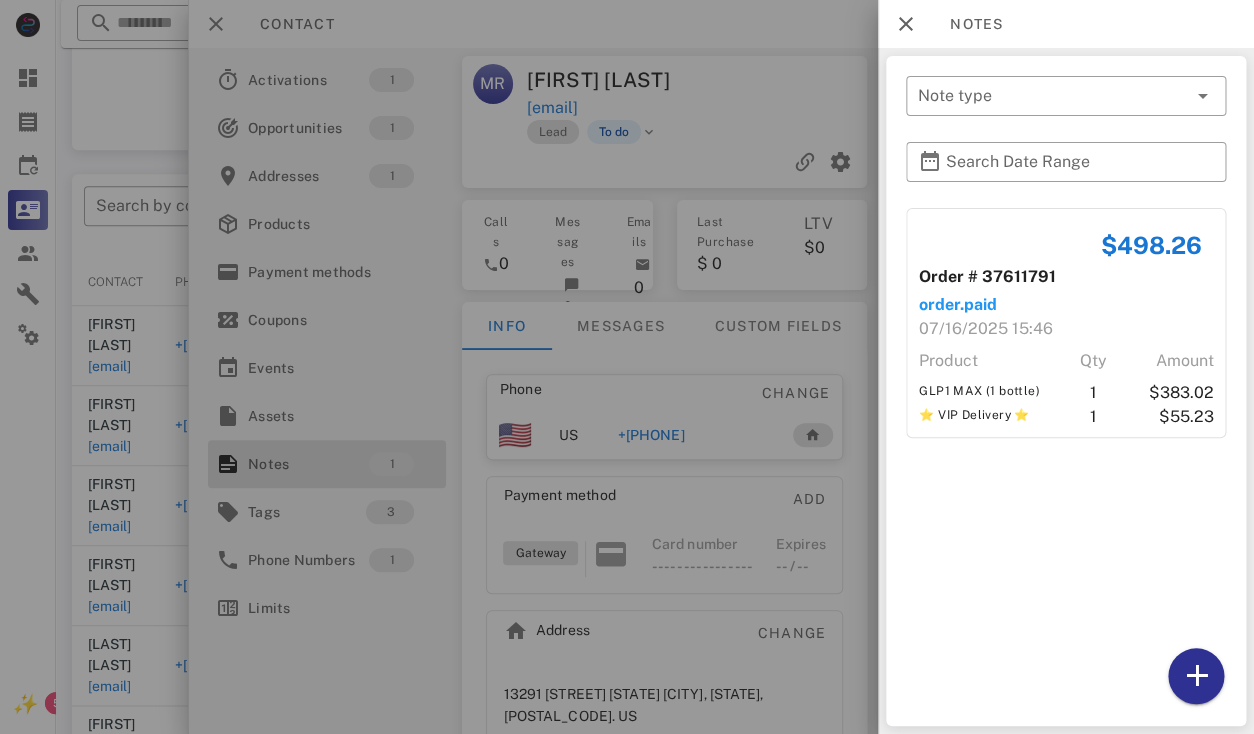 click at bounding box center [627, 367] 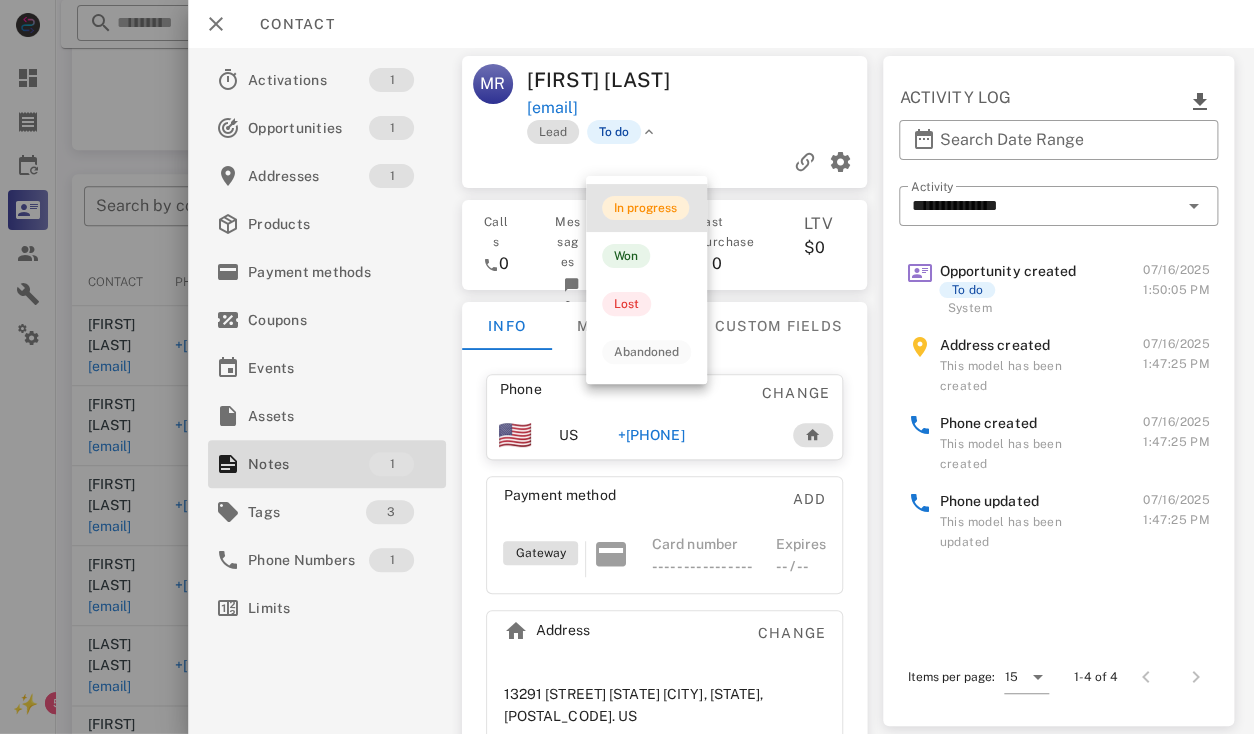 click on "In progress" at bounding box center [645, 208] 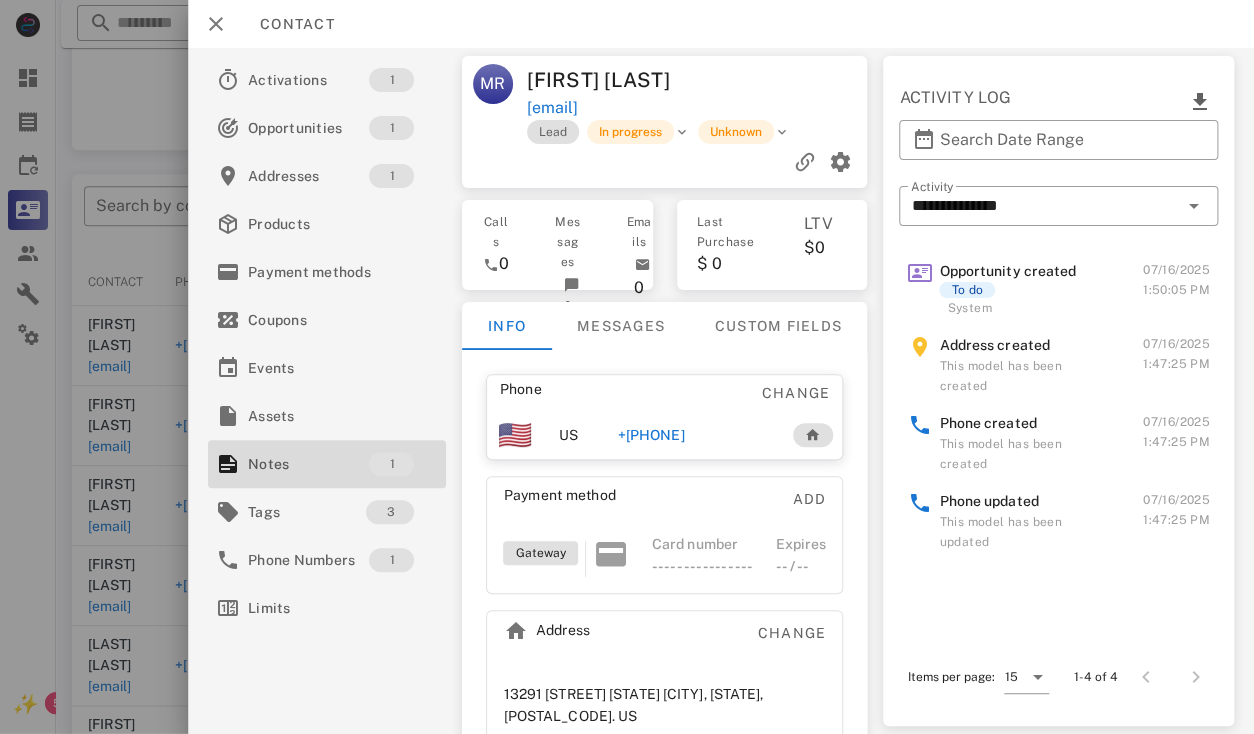 click on "Maryanna Reynolds" at bounding box center (613, 80) 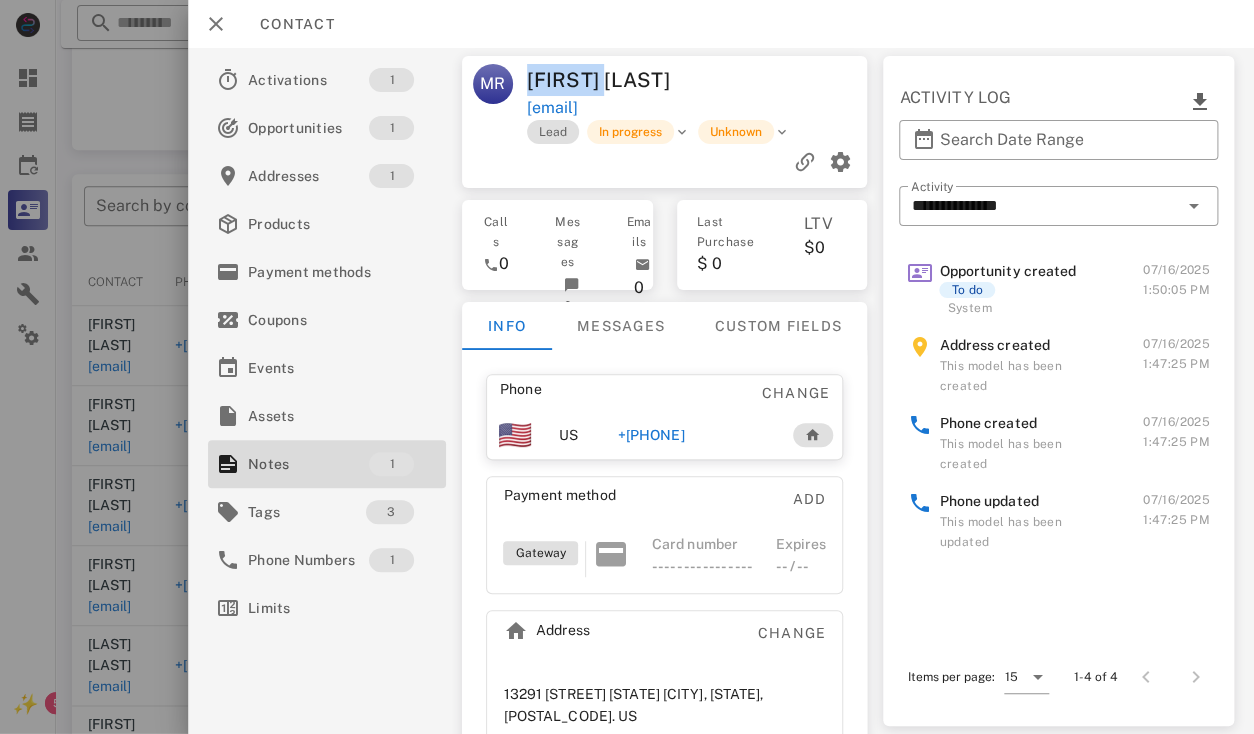 click on "Maryanna Reynolds" at bounding box center (613, 80) 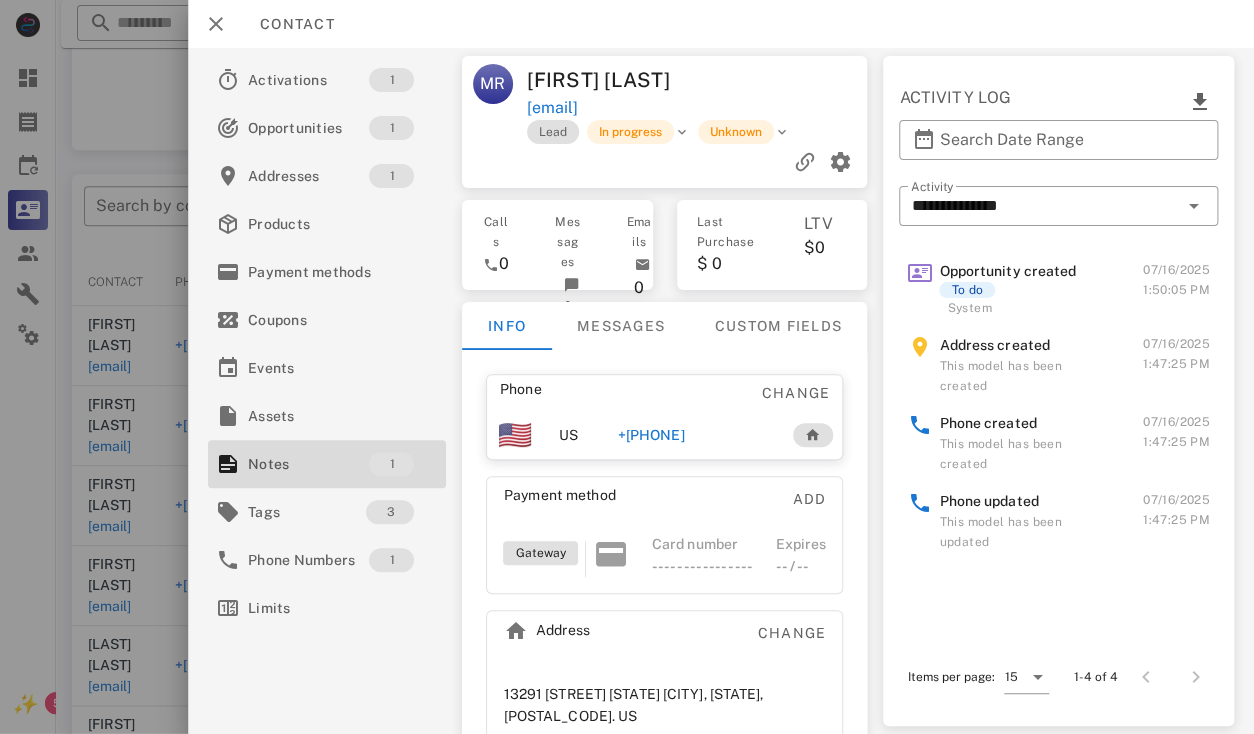click on "Maryanna Reynolds" at bounding box center [613, 80] 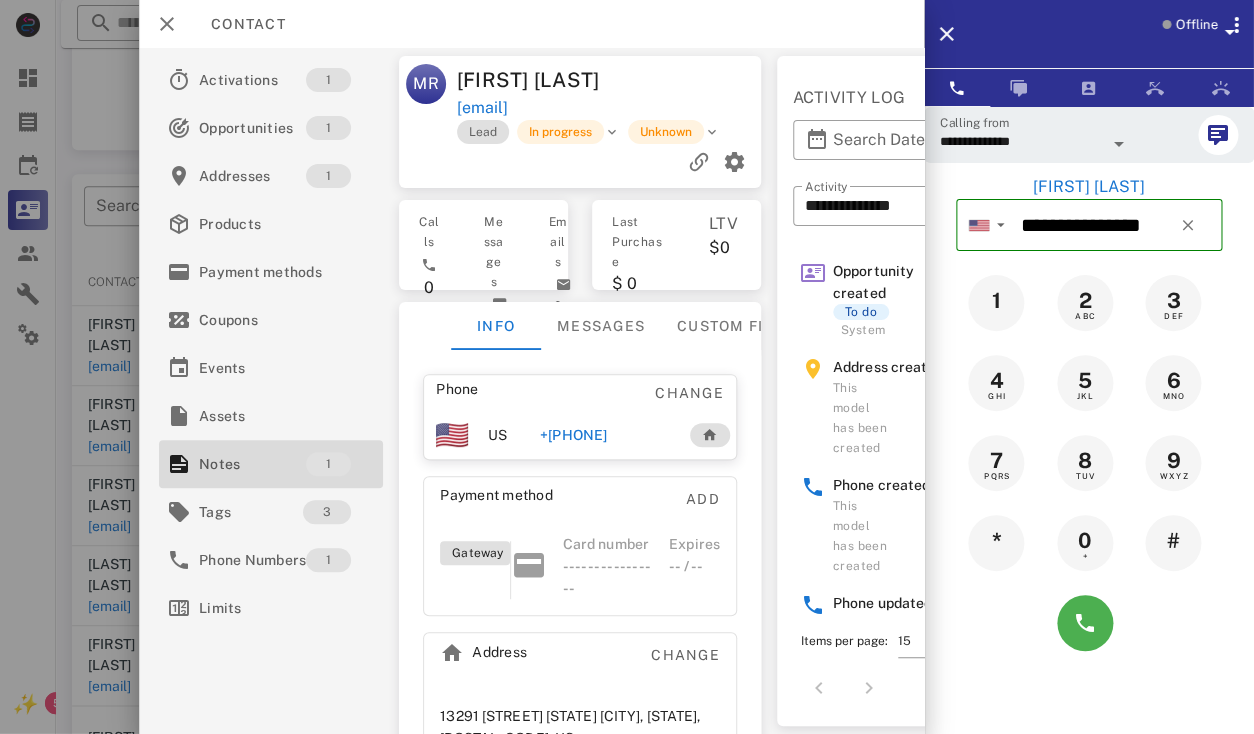 click on "+15419410000" at bounding box center (573, 435) 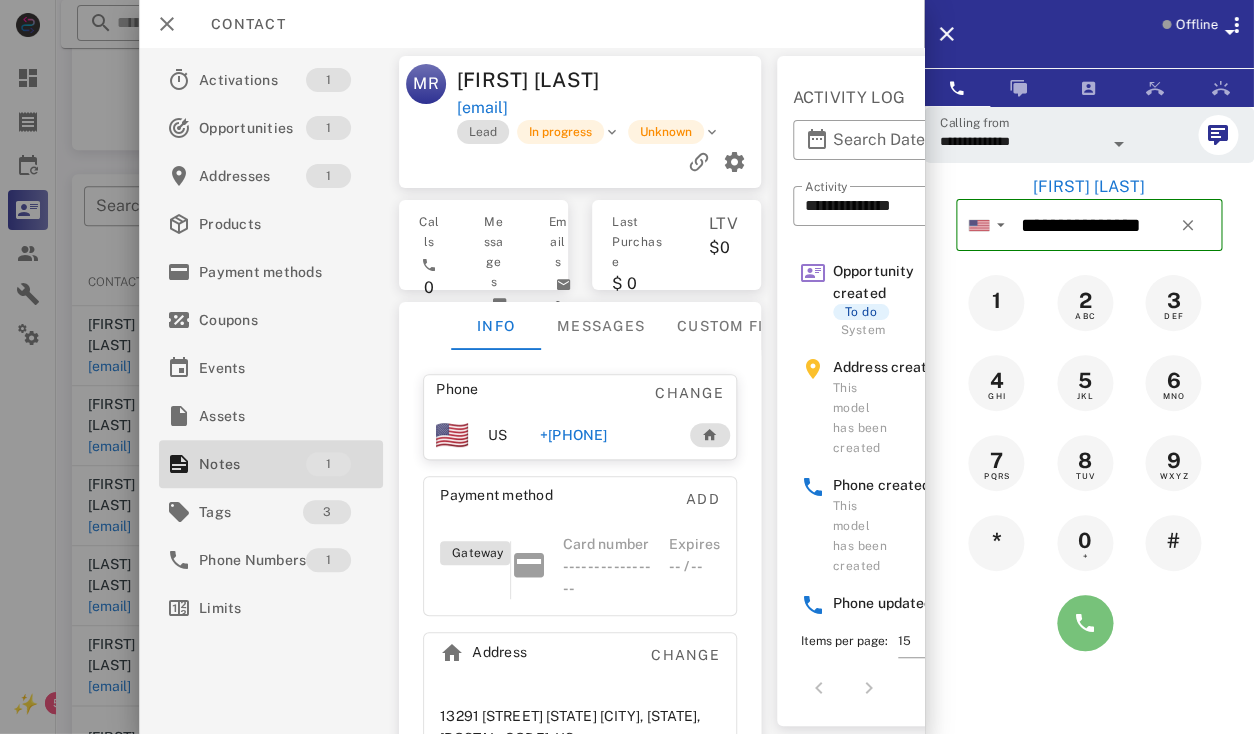 click at bounding box center (1085, 623) 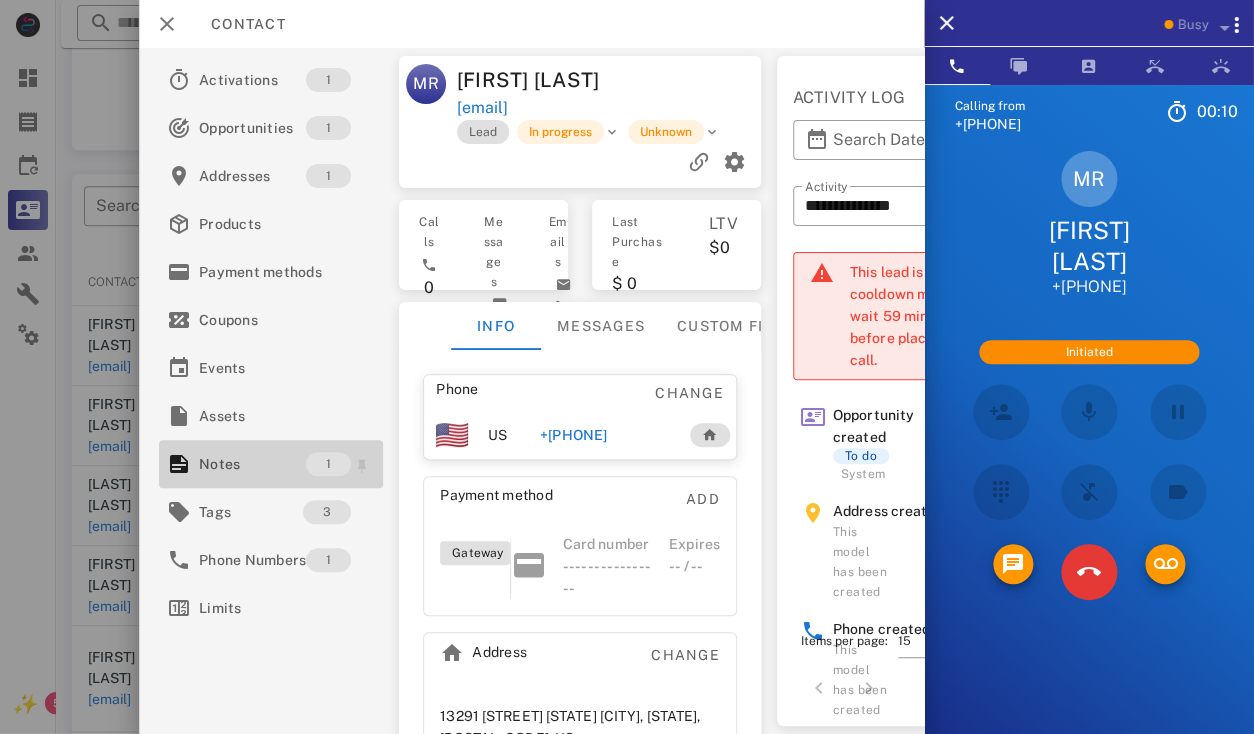 click on "Notes" at bounding box center (252, 464) 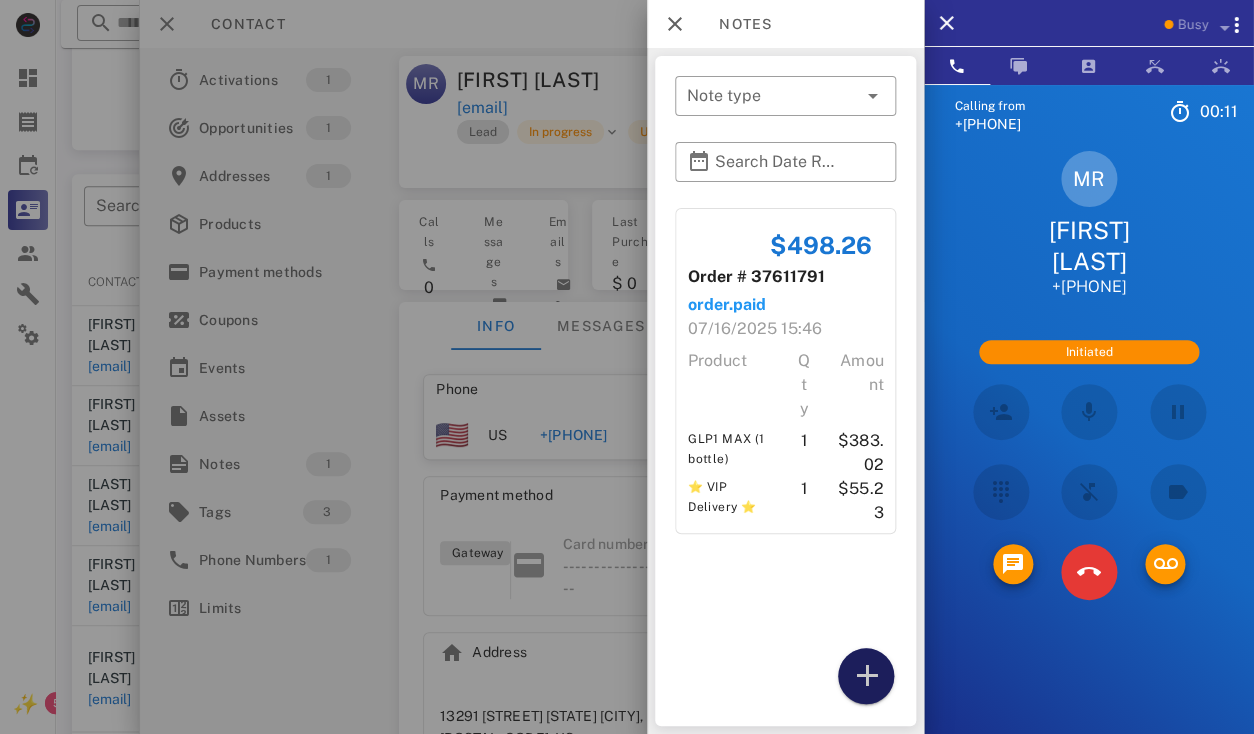 click at bounding box center (866, 676) 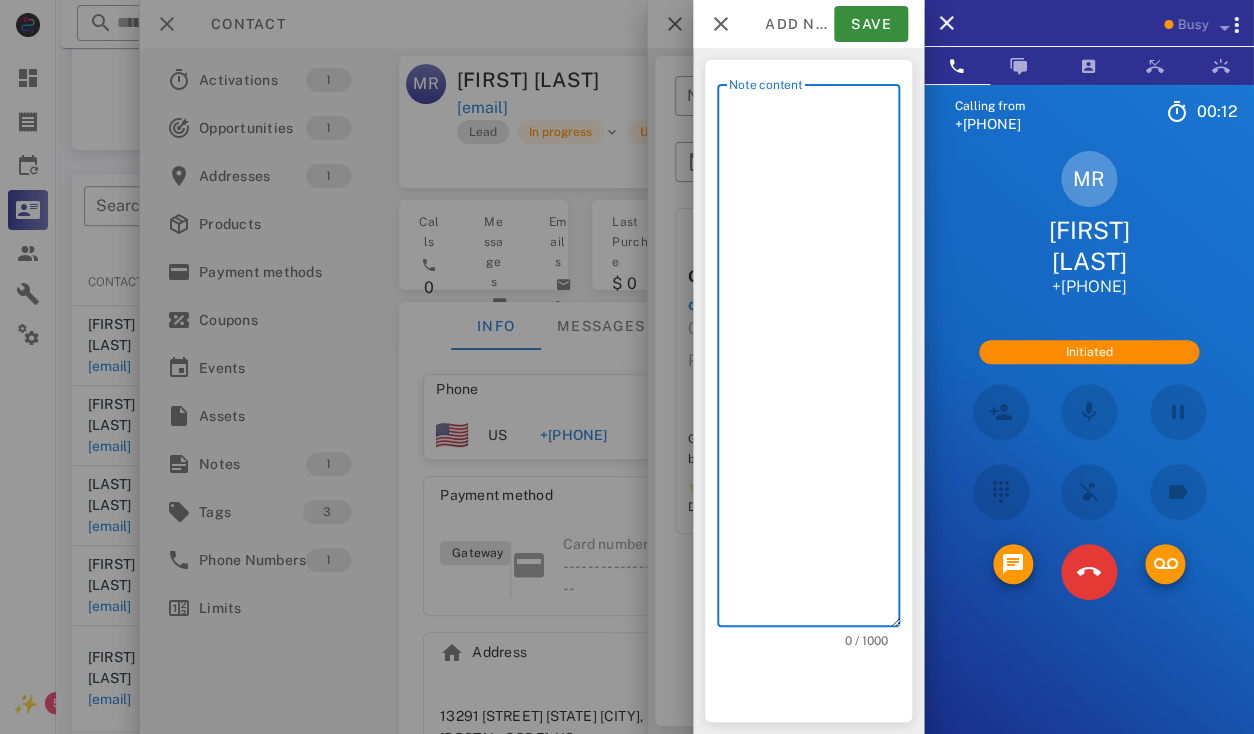 click on "Note content" at bounding box center [814, 360] 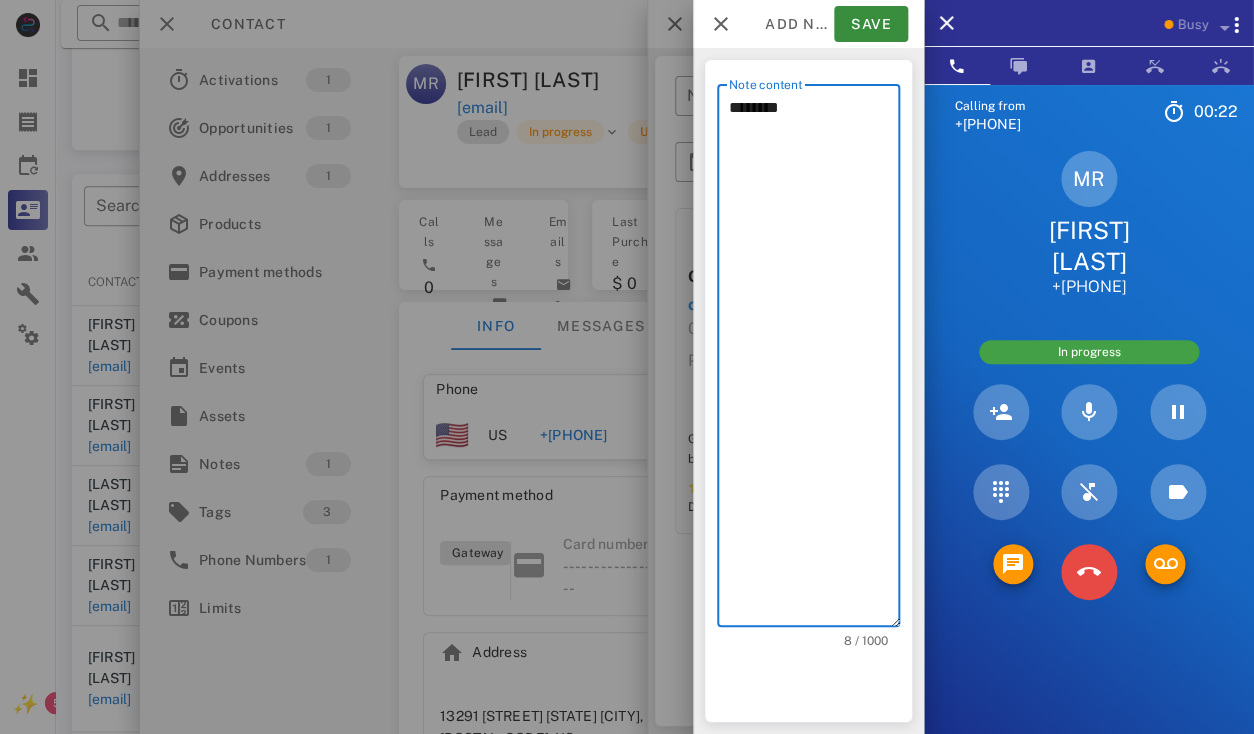 type on "********" 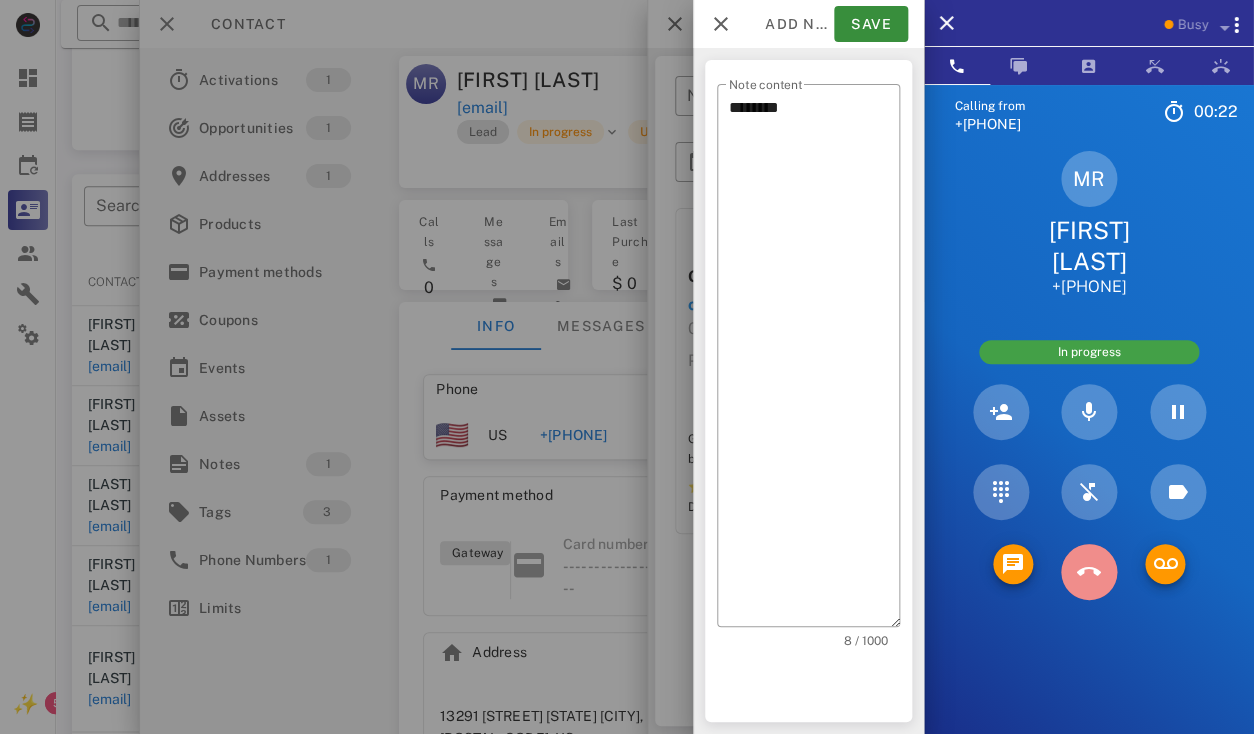click at bounding box center (1089, 572) 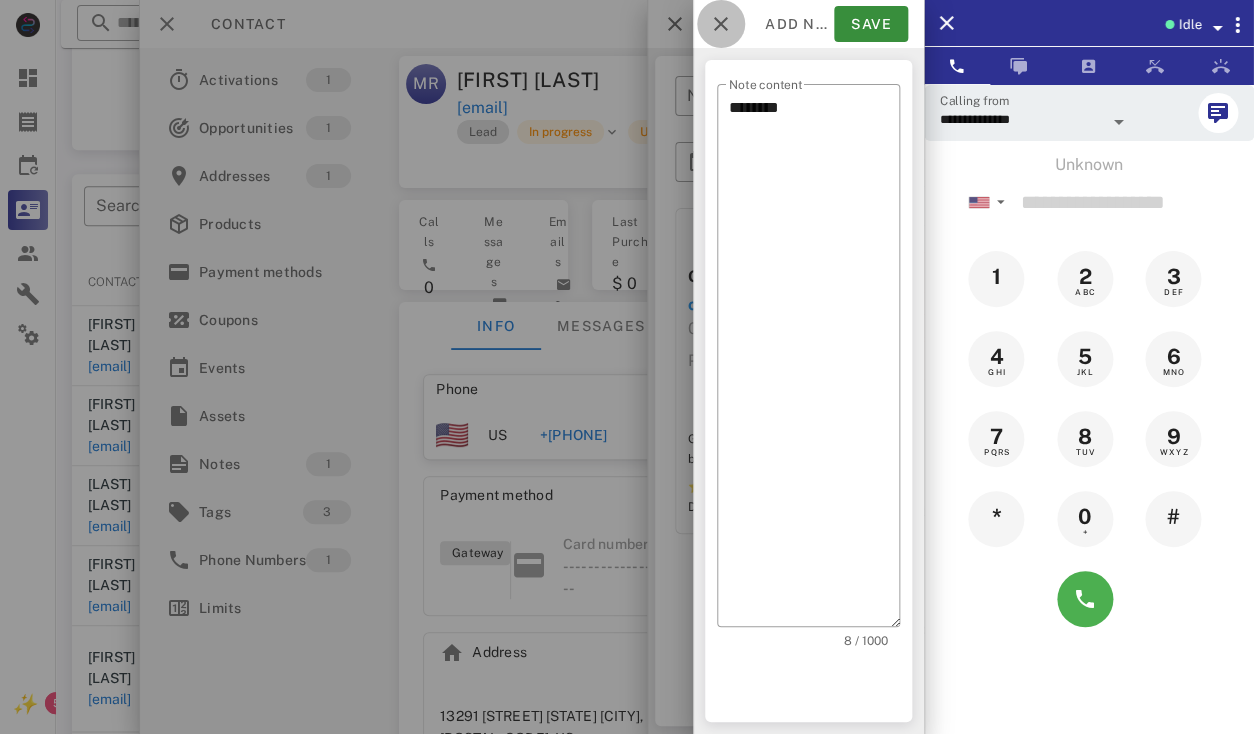 click at bounding box center [721, 24] 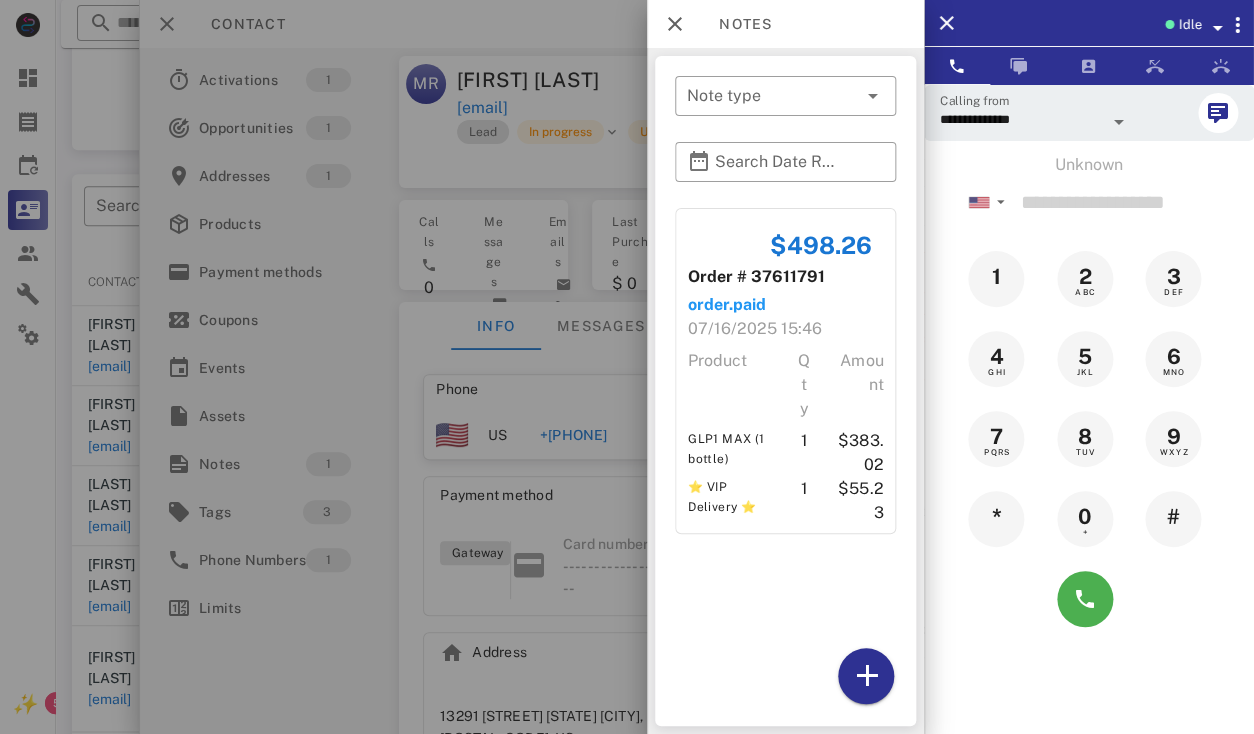 click at bounding box center (627, 367) 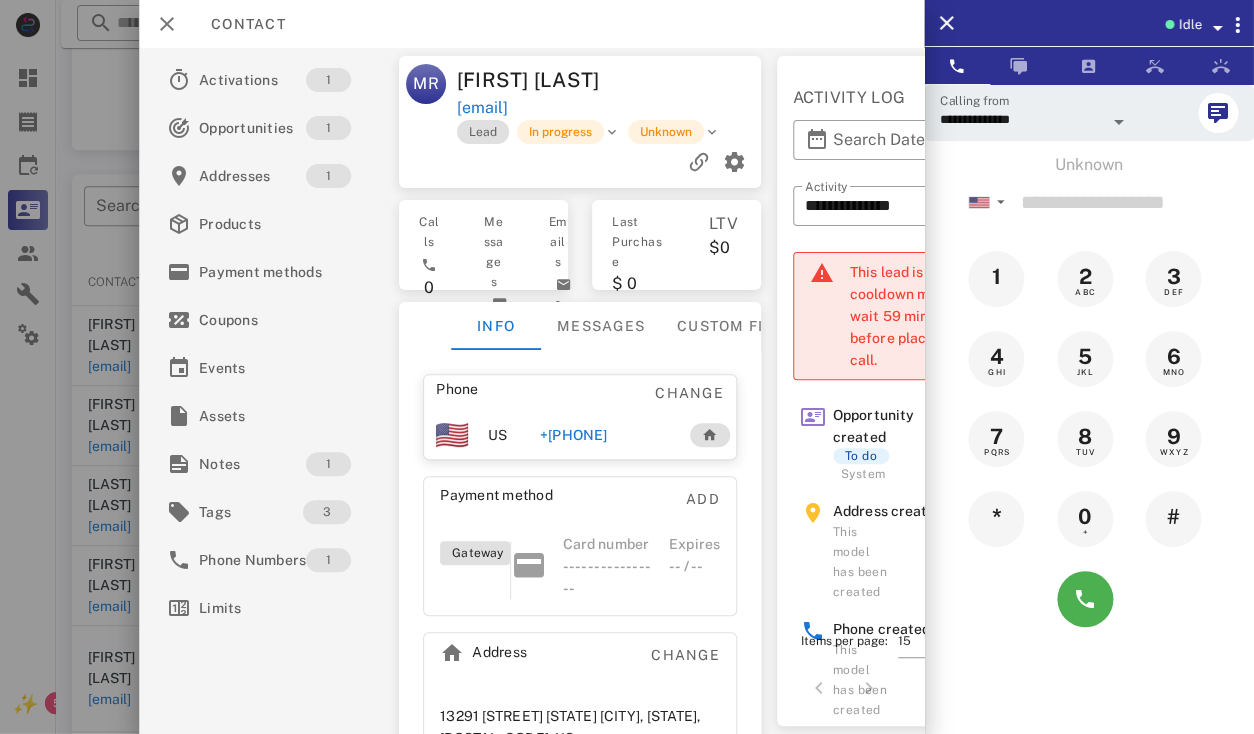 click on "+15419410000" at bounding box center [573, 435] 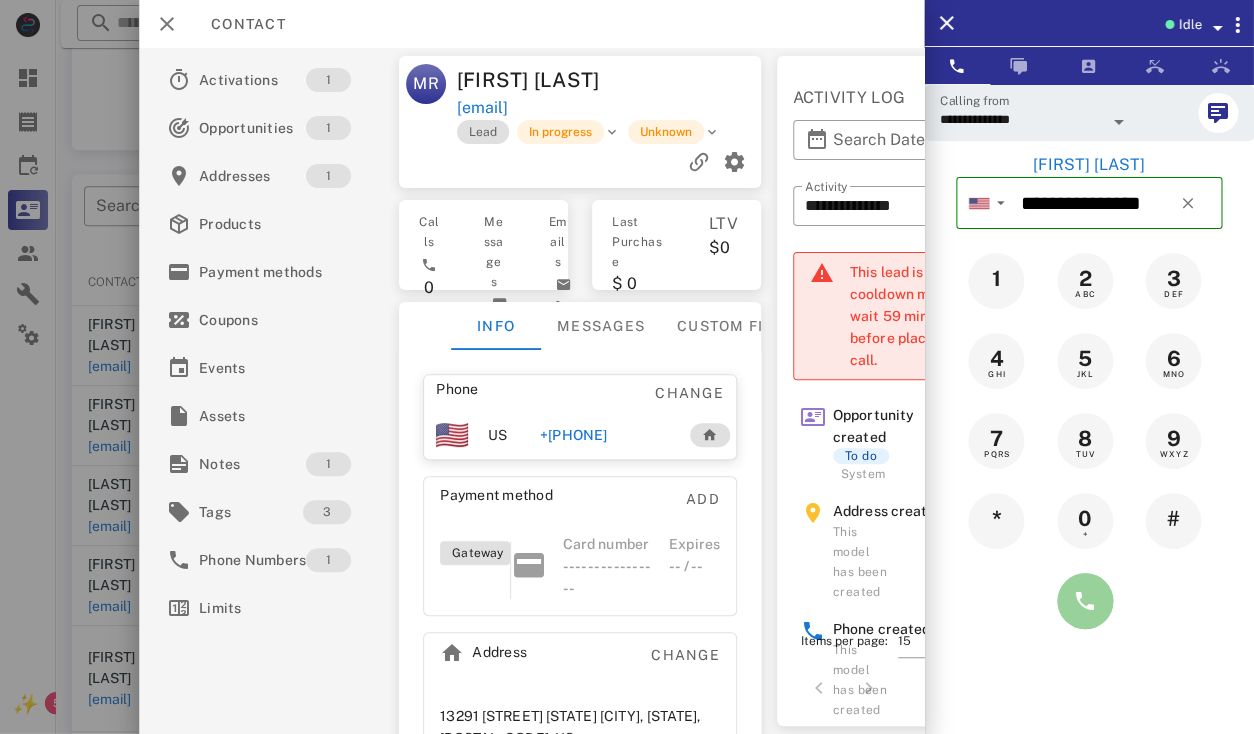 click at bounding box center (1085, 601) 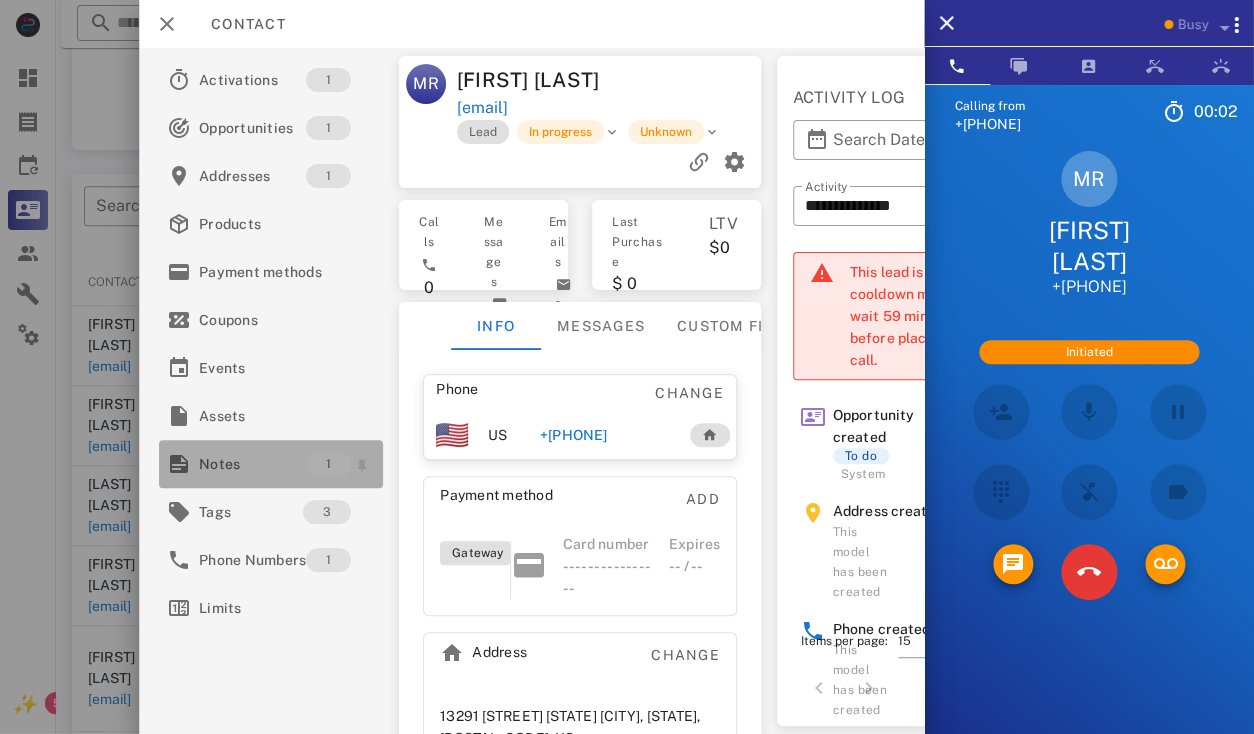 click on "Notes" at bounding box center [252, 464] 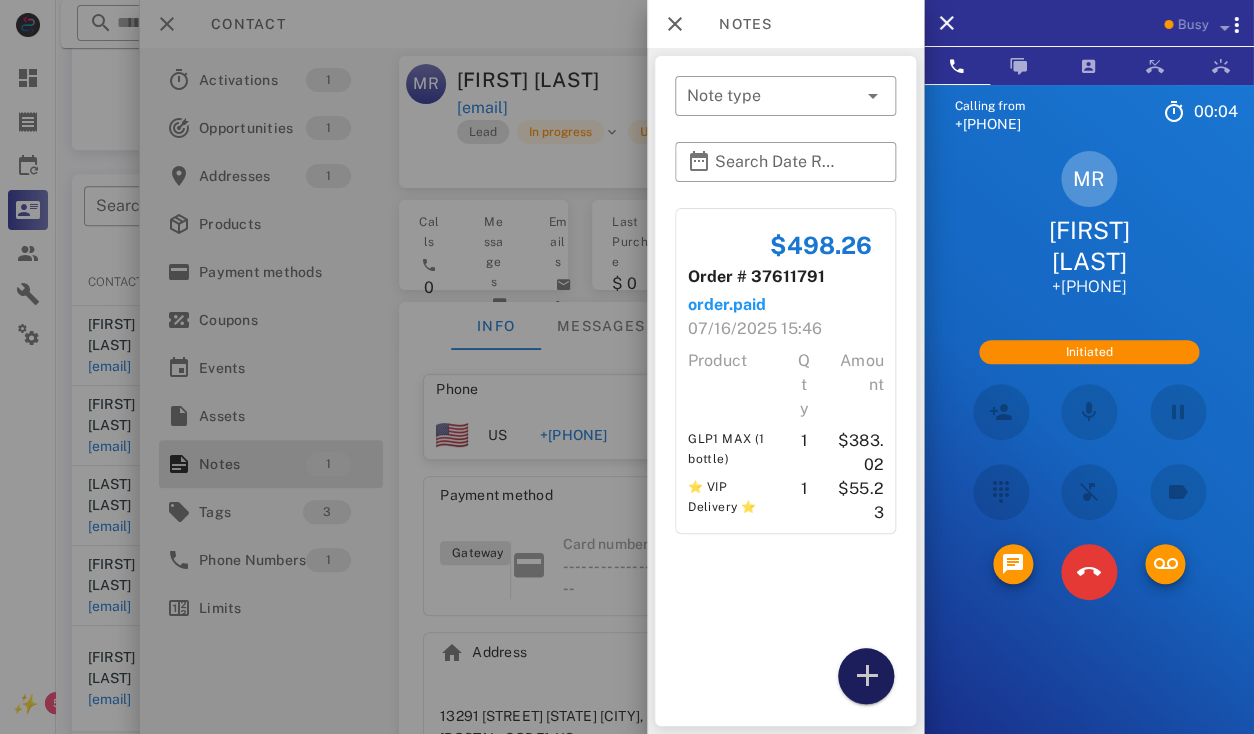 click at bounding box center (866, 676) 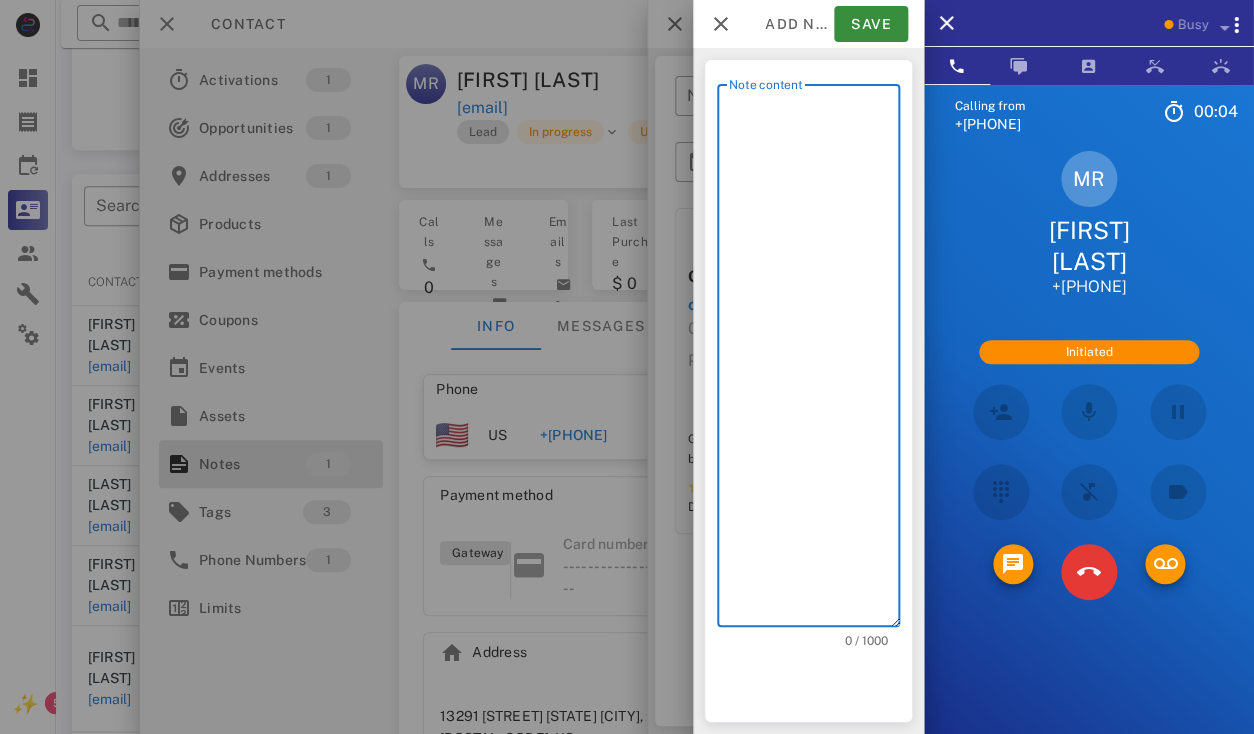 click on "Note content" at bounding box center [814, 360] 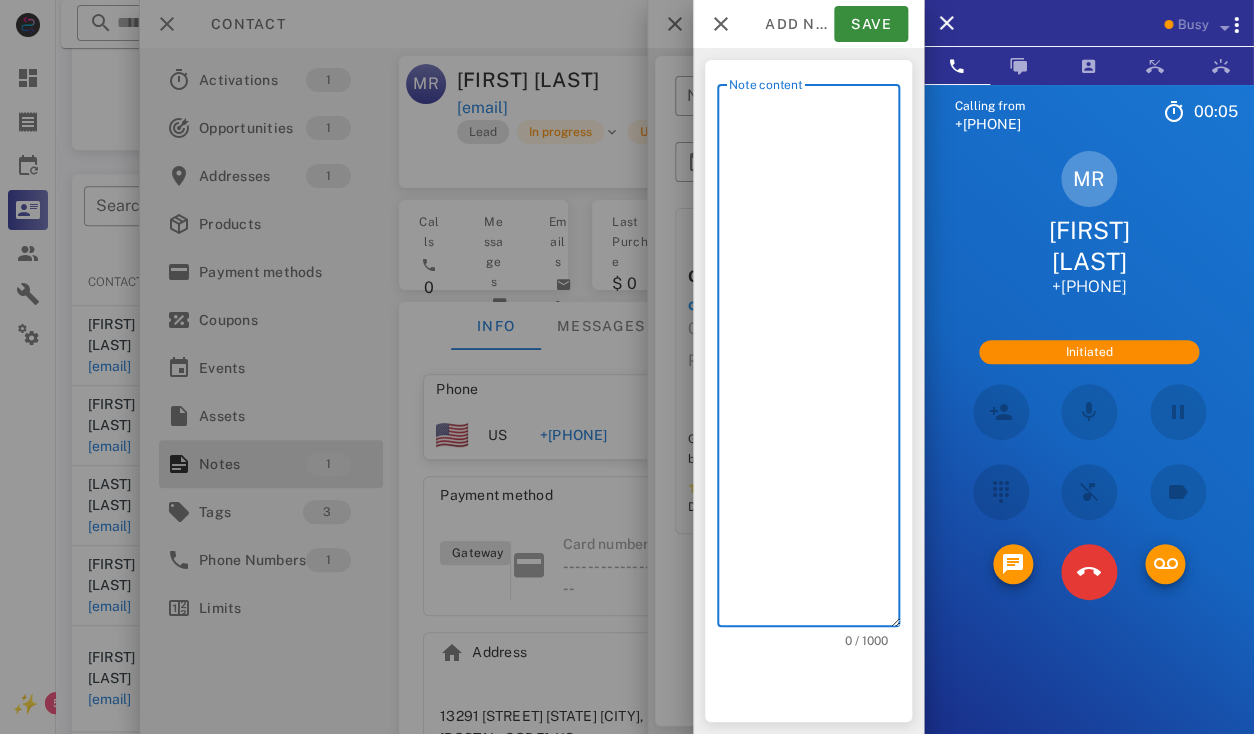 type on "*" 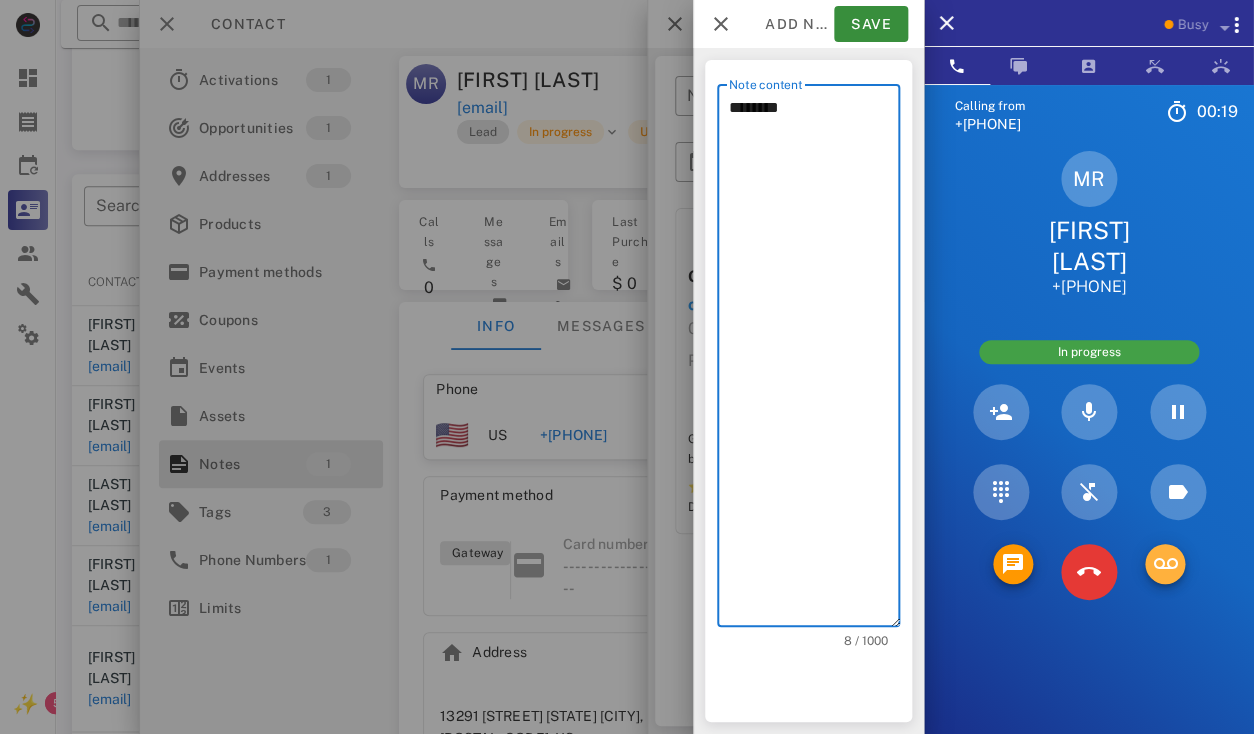 click at bounding box center (1165, 564) 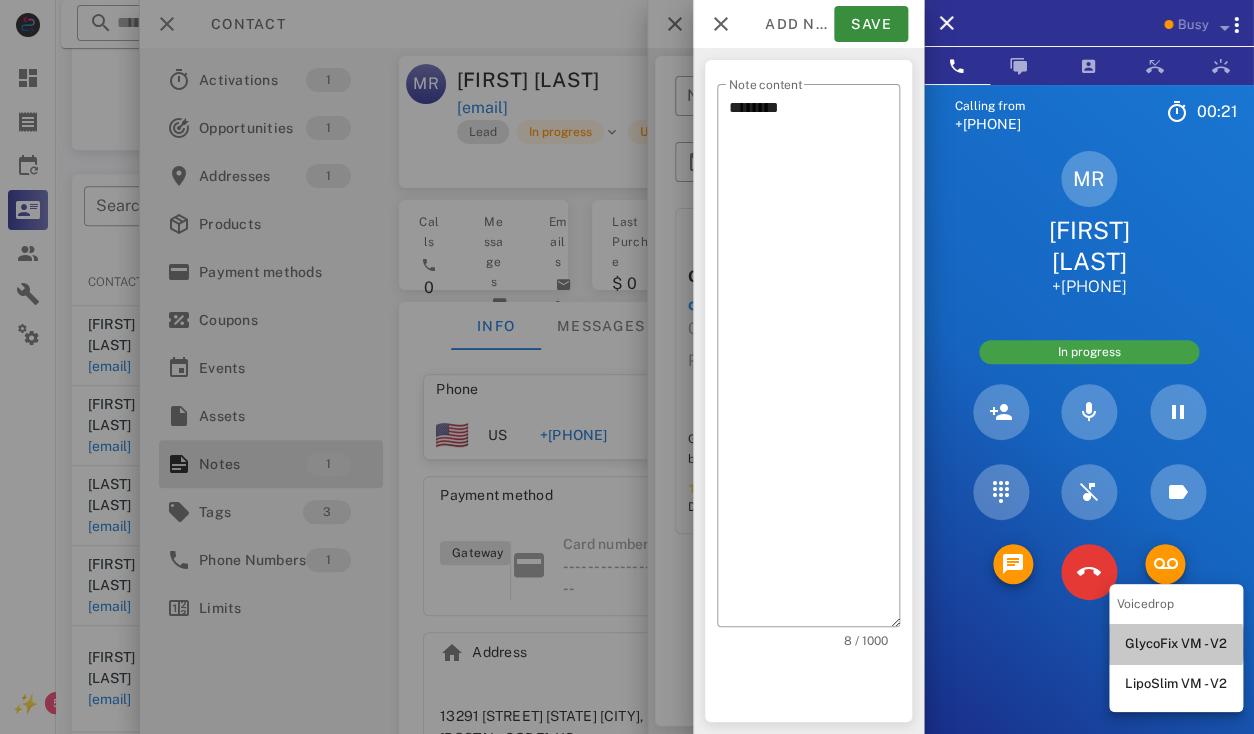 click on "GlycoFix VM - V2" at bounding box center [1176, 644] 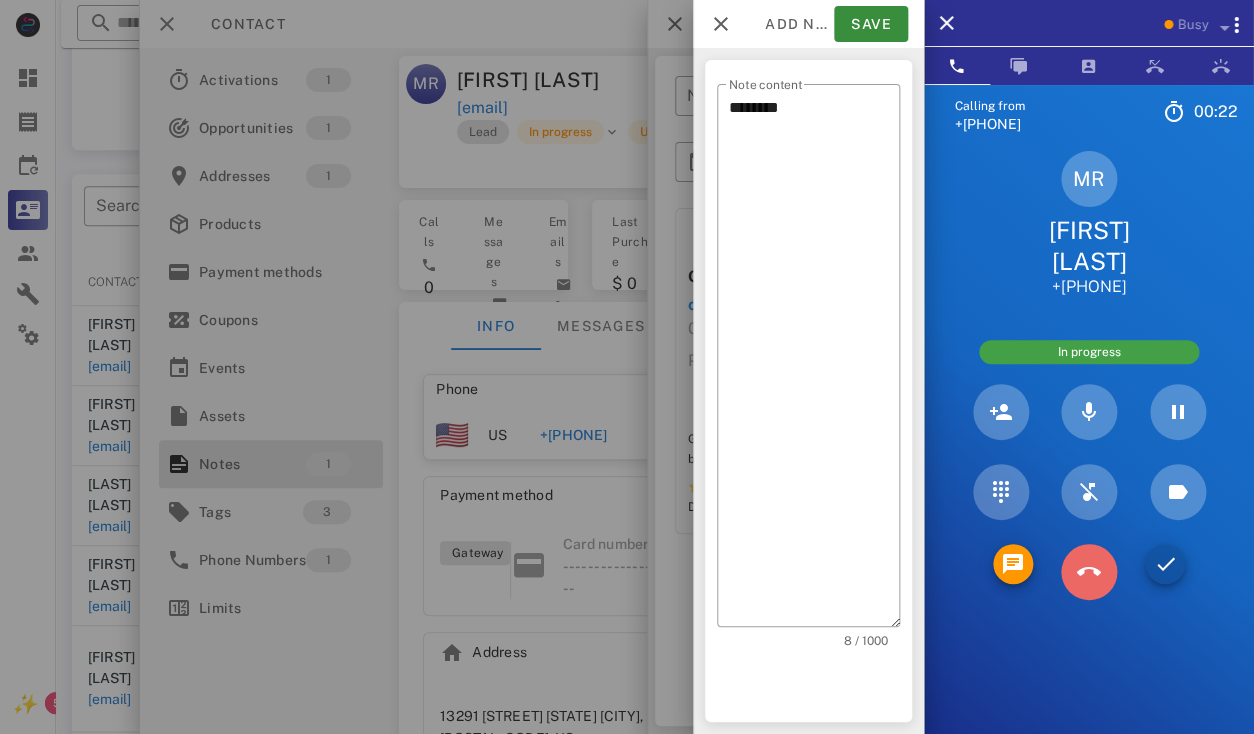 click at bounding box center [1089, 572] 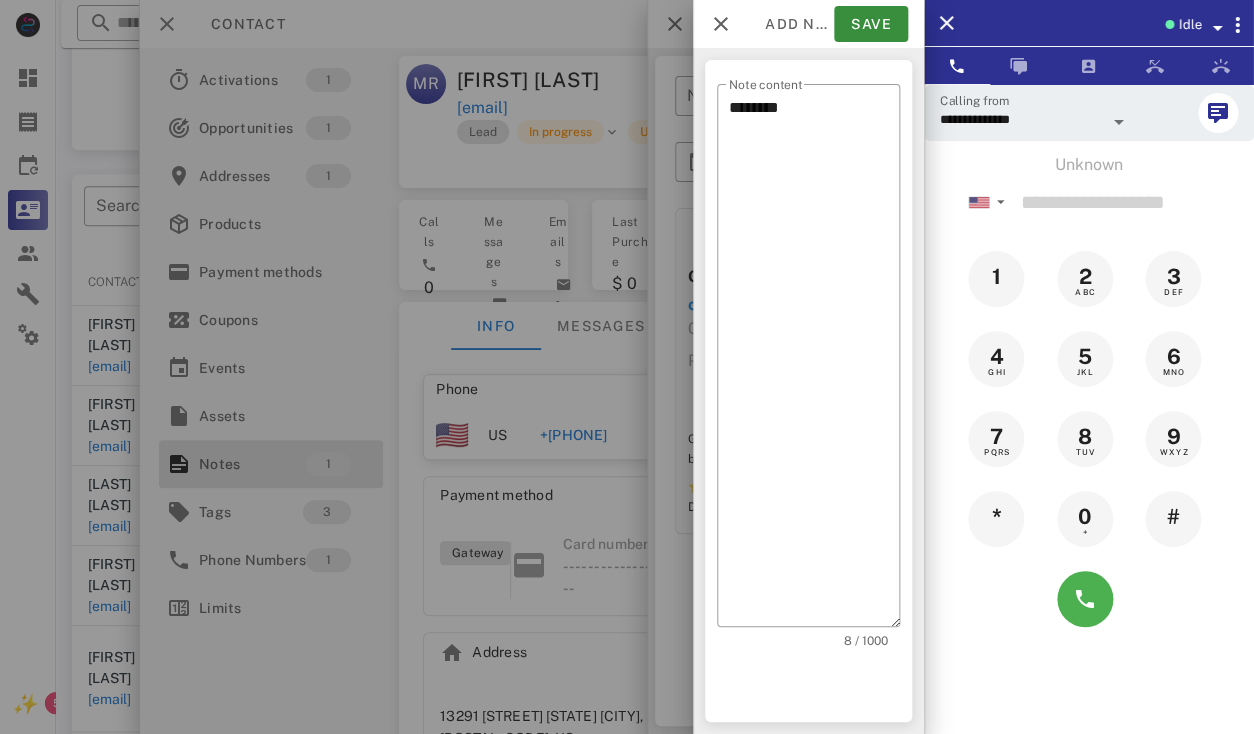 click on "​ Note content ******** 8 / 1000" at bounding box center (808, 391) 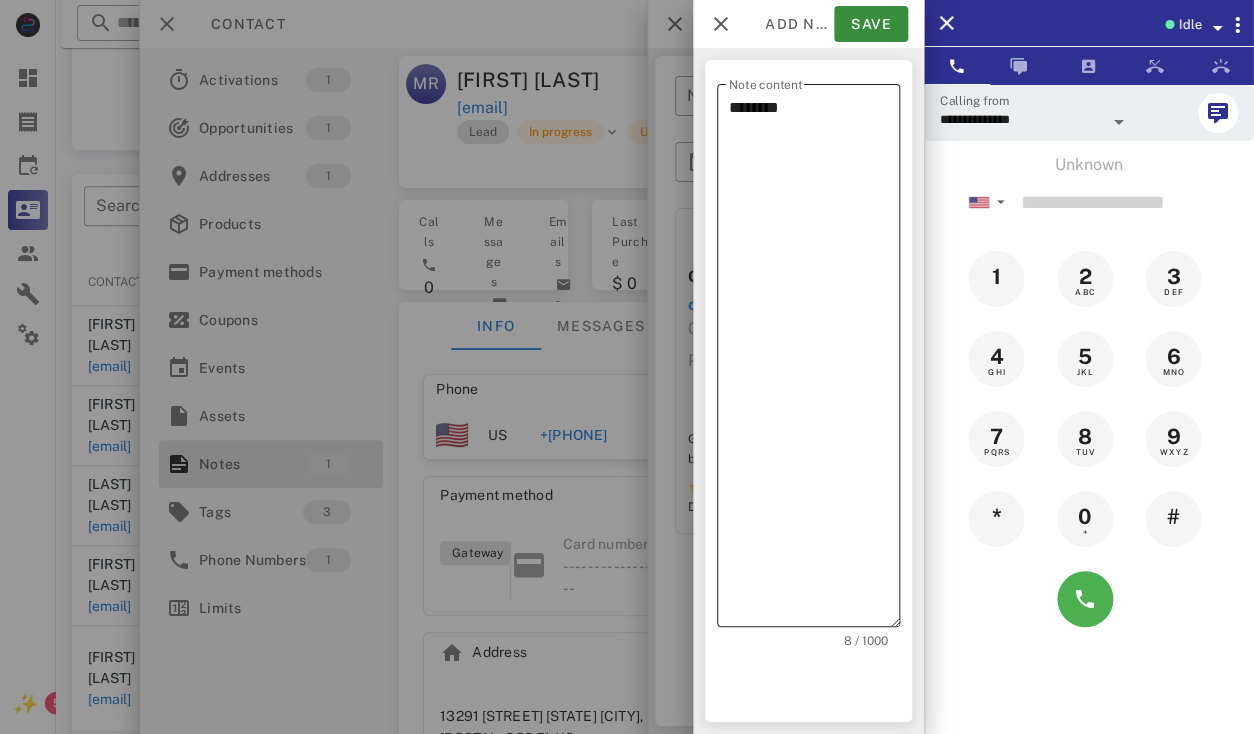 click on "********" at bounding box center (814, 360) 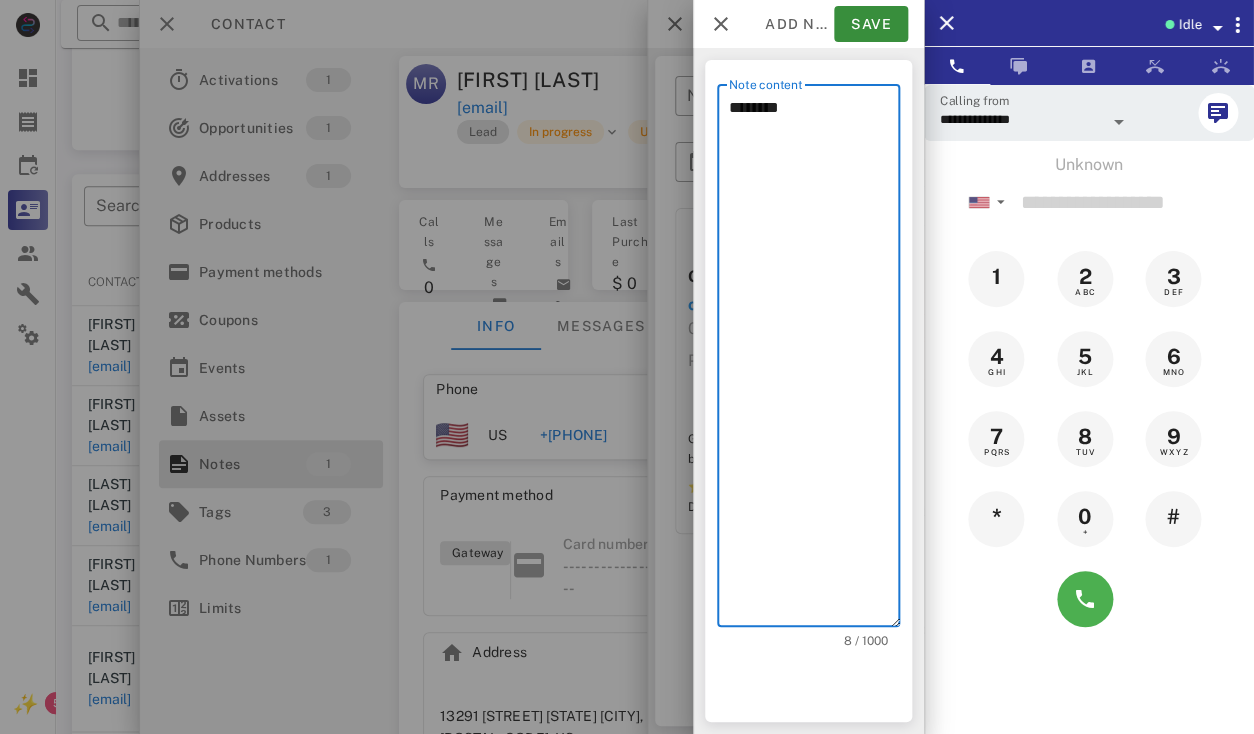 click on "********" at bounding box center (814, 360) 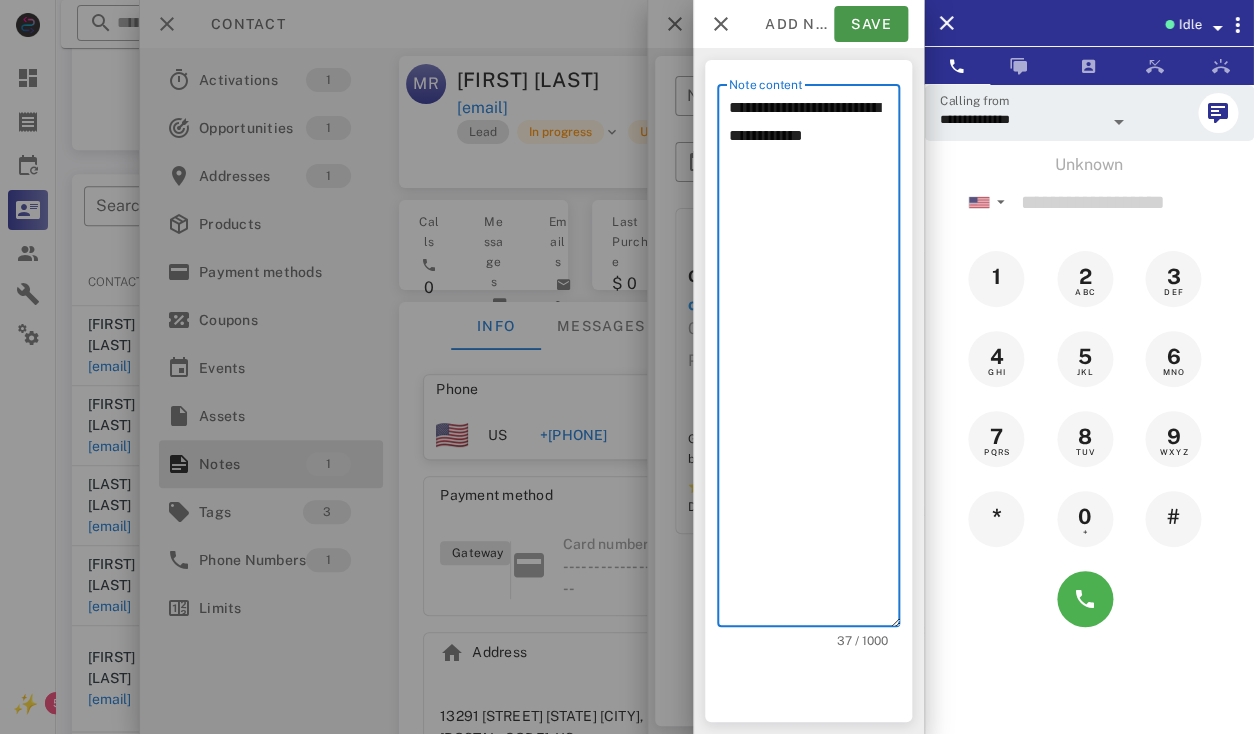 type on "**********" 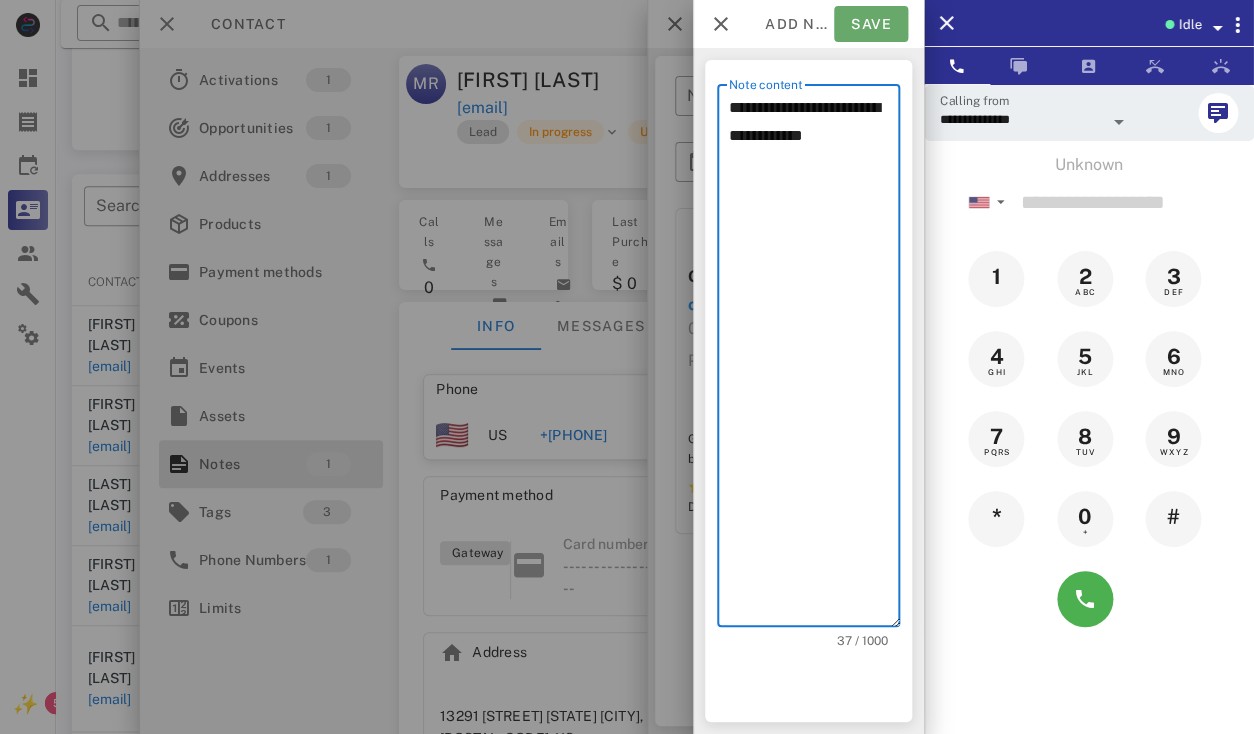 click on "Save" at bounding box center (871, 24) 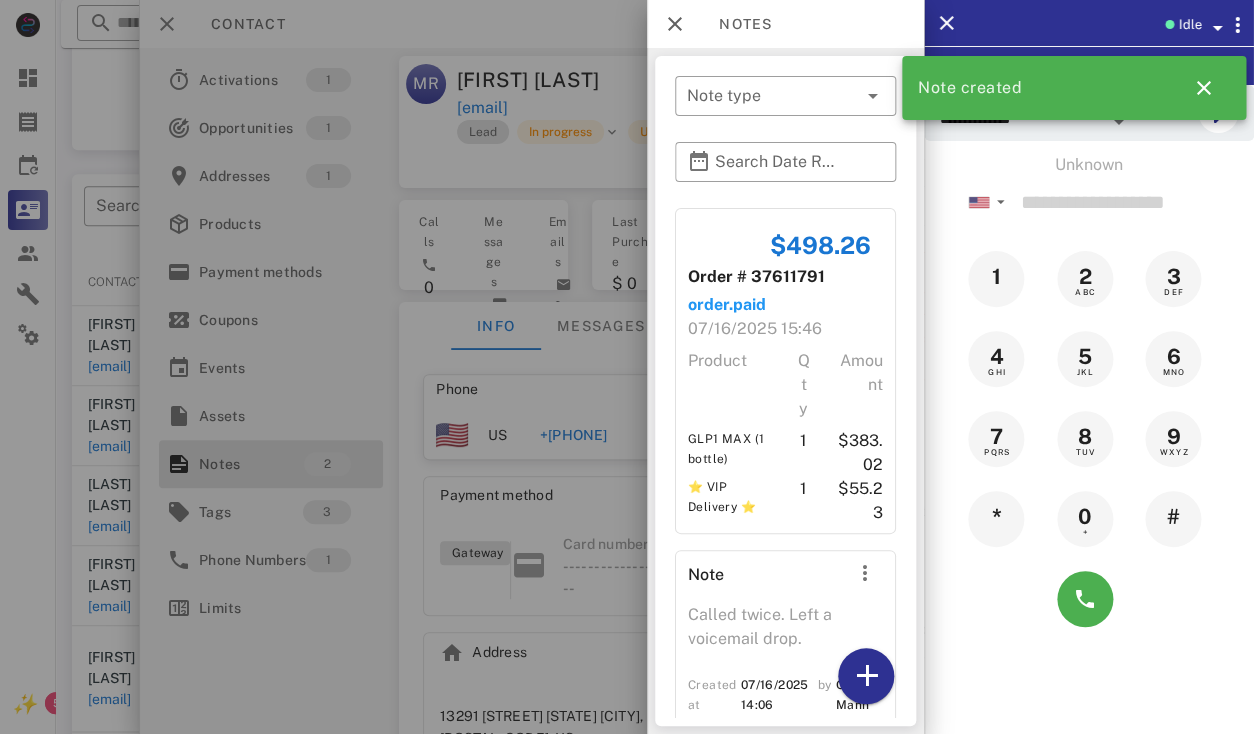 scroll, scrollTop: 36, scrollLeft: 0, axis: vertical 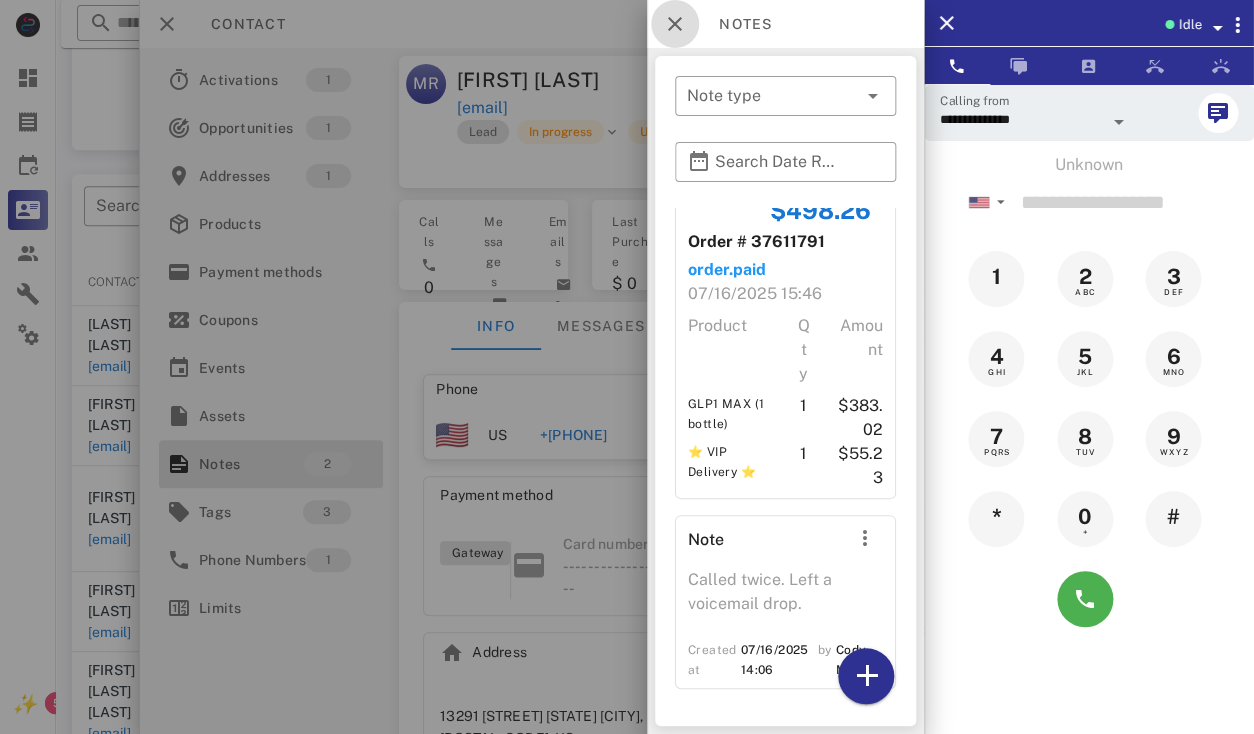 click at bounding box center (675, 24) 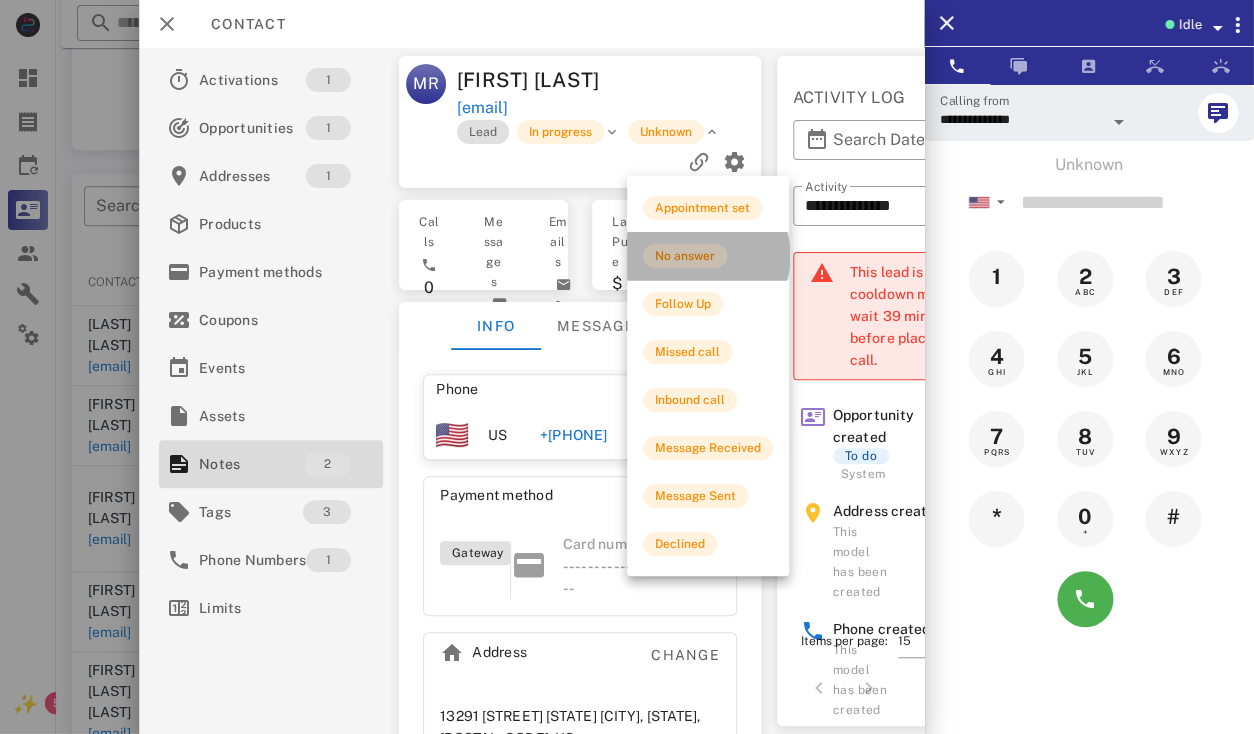 click on "No answer" at bounding box center (708, 256) 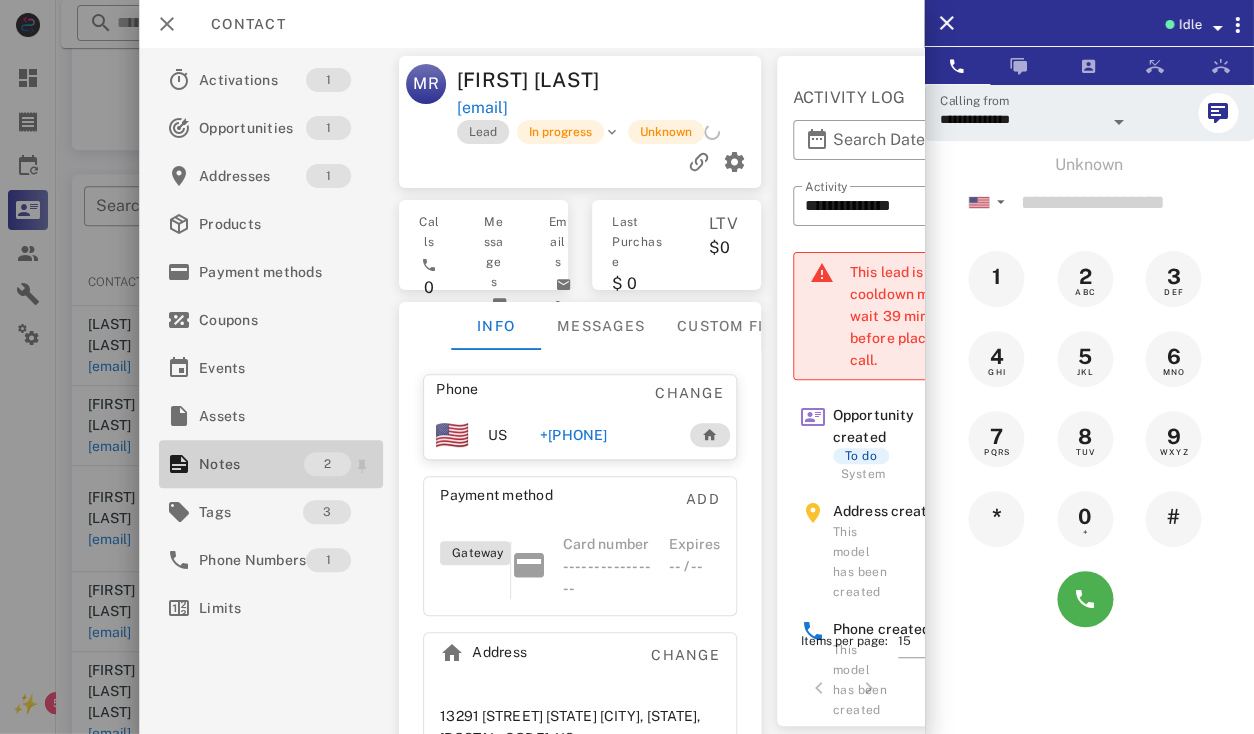 click on "Notes" at bounding box center (251, 464) 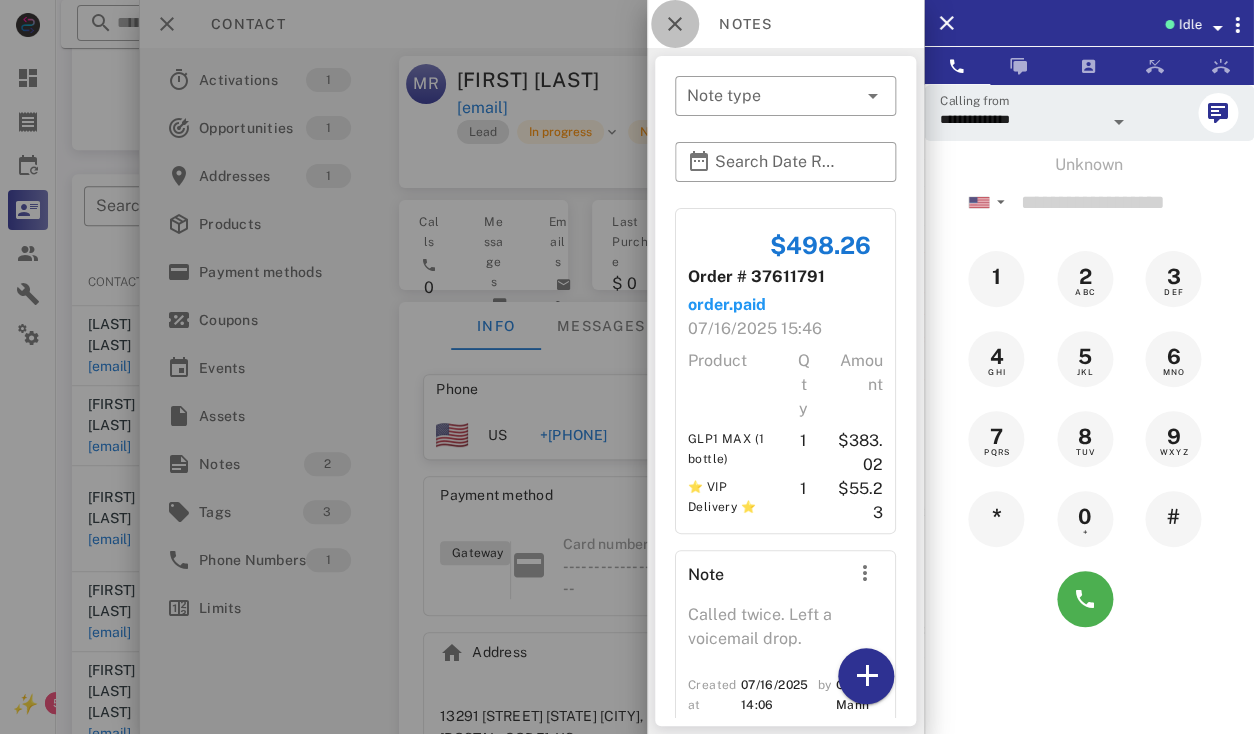 click at bounding box center [675, 24] 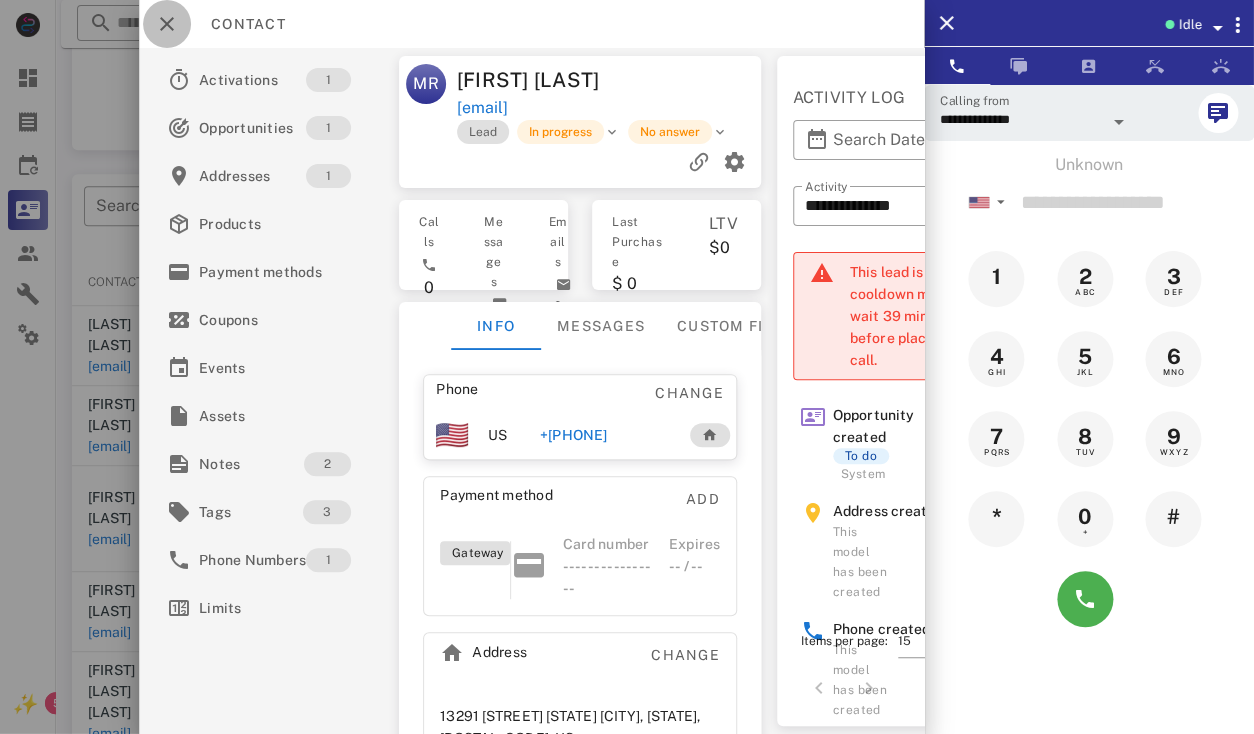 click at bounding box center [167, 24] 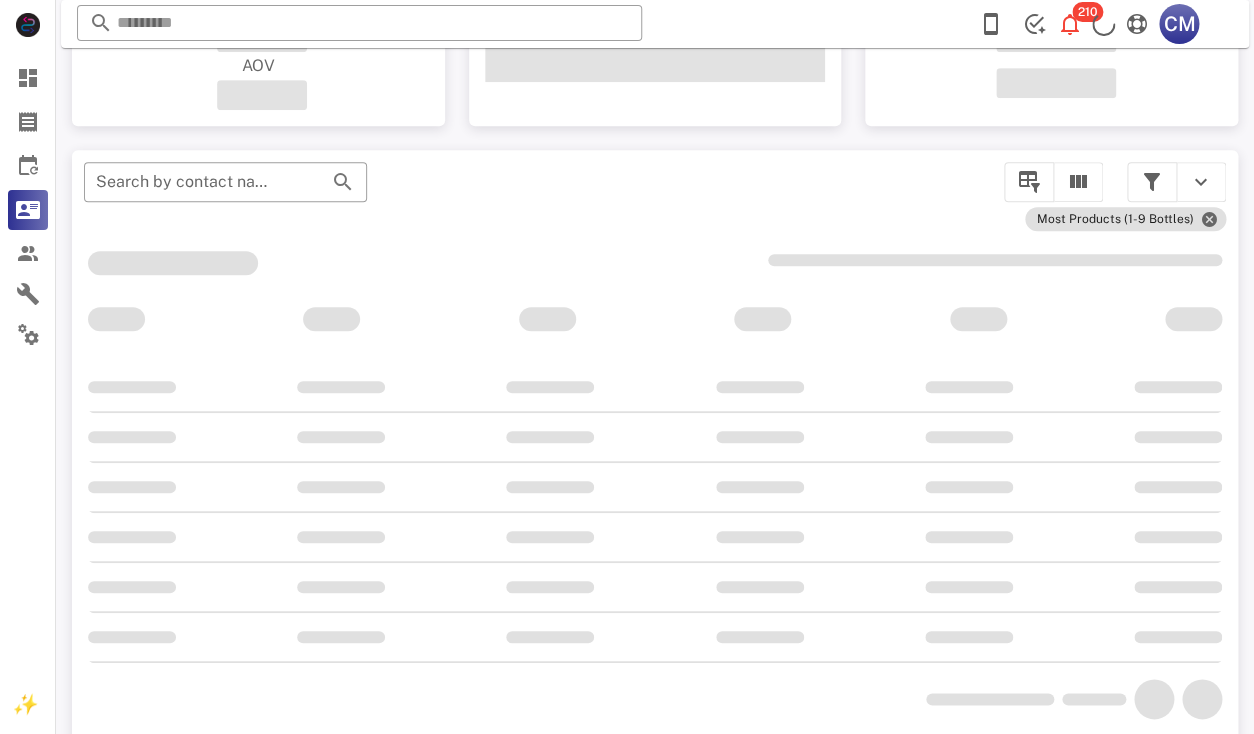 scroll, scrollTop: 270, scrollLeft: 0, axis: vertical 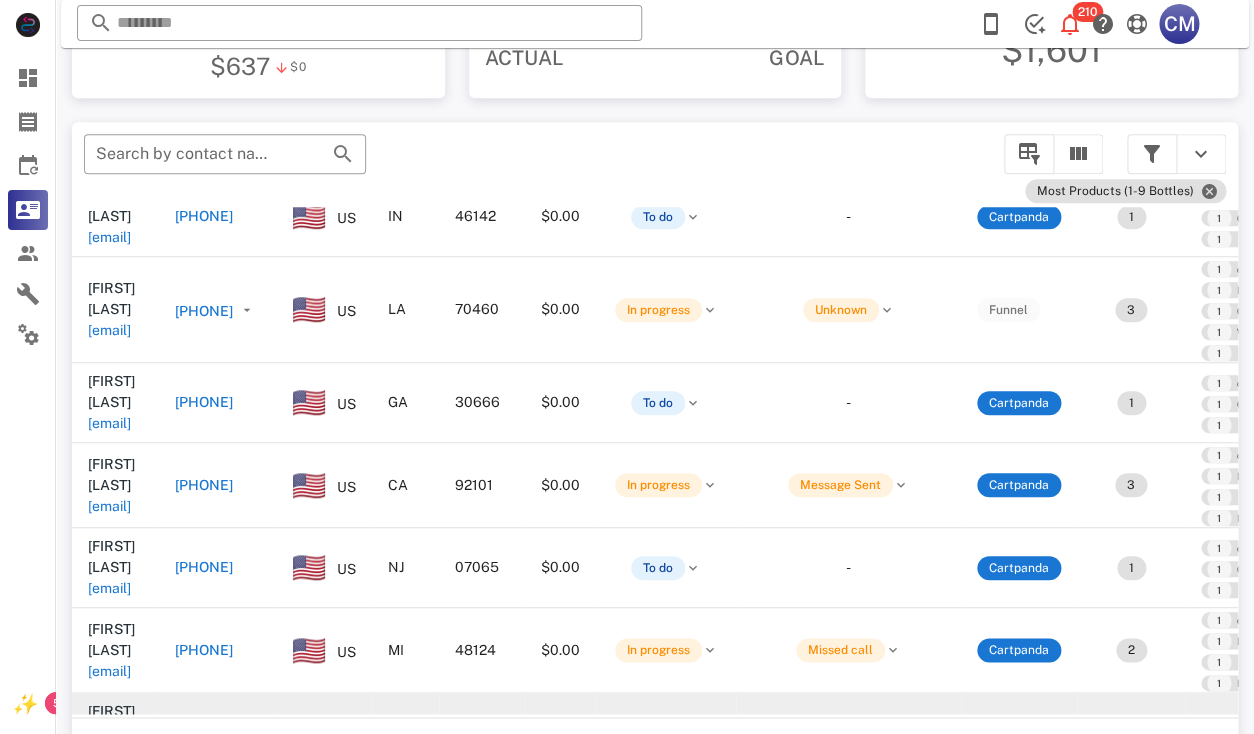 click on "[EMAIL]" at bounding box center (109, 753) 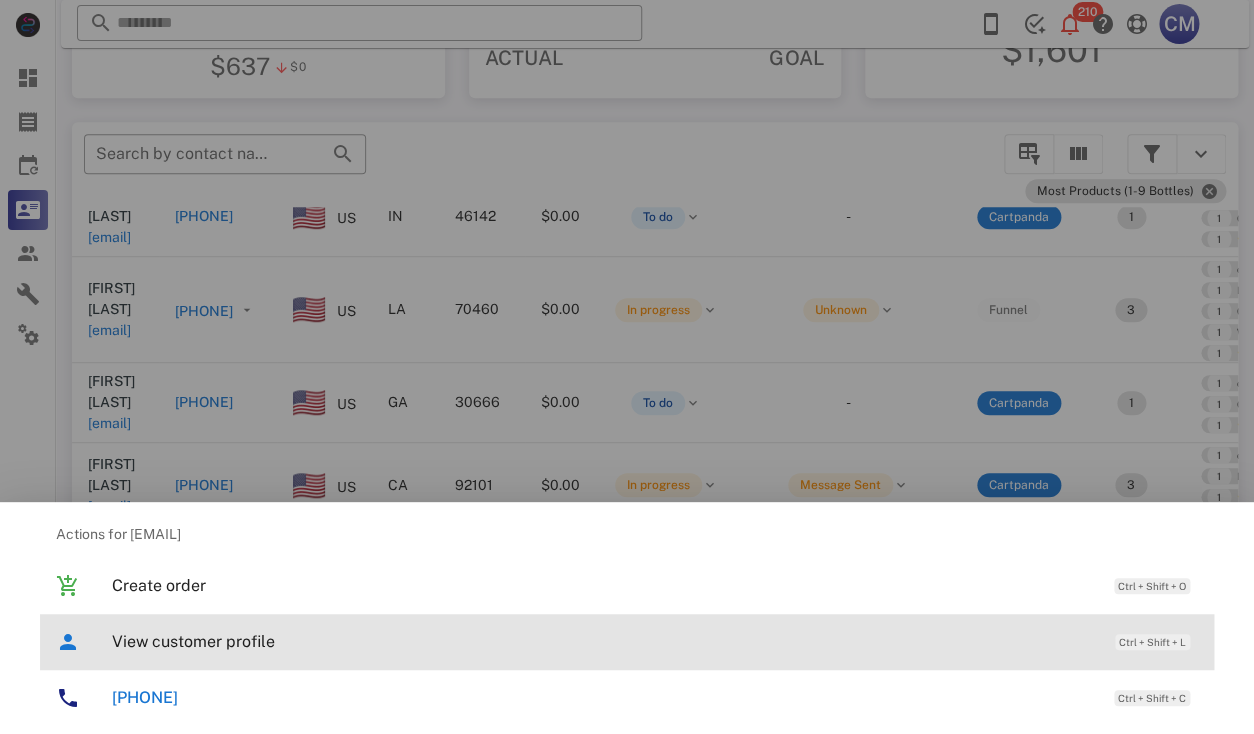 click on "View customer profile" at bounding box center [603, 641] 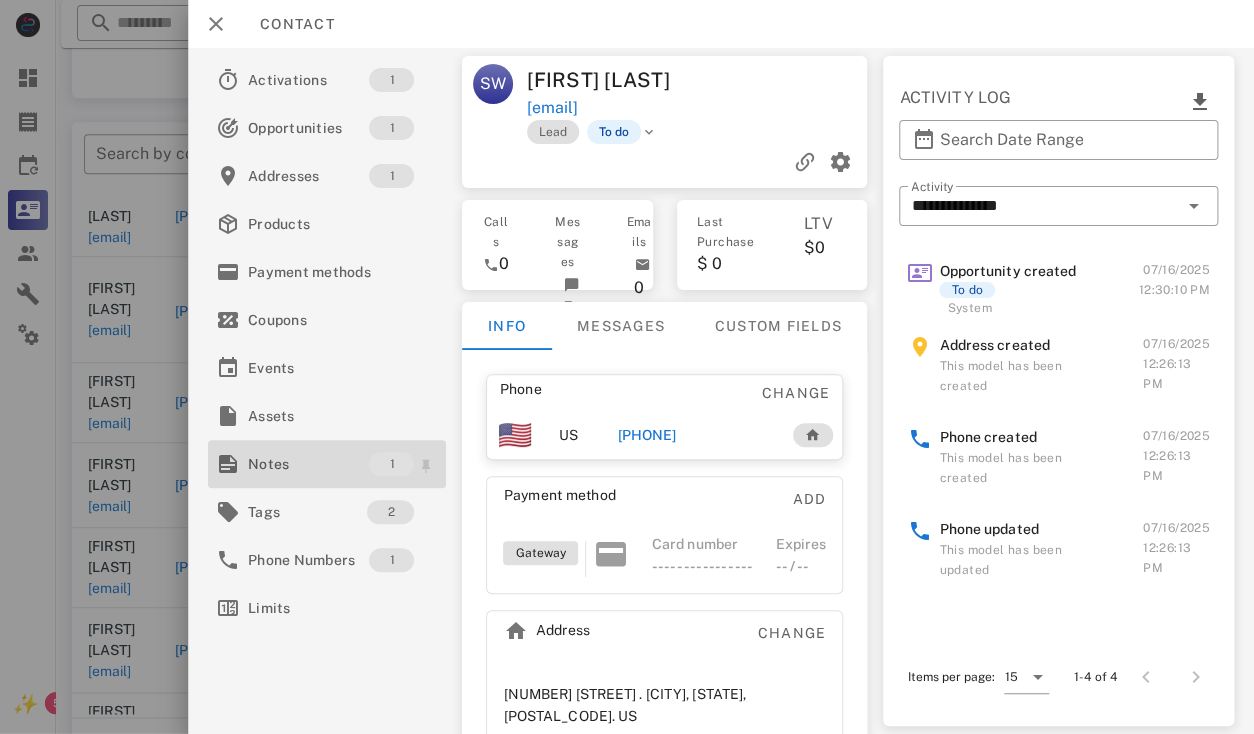 click on "Notes" at bounding box center [308, 464] 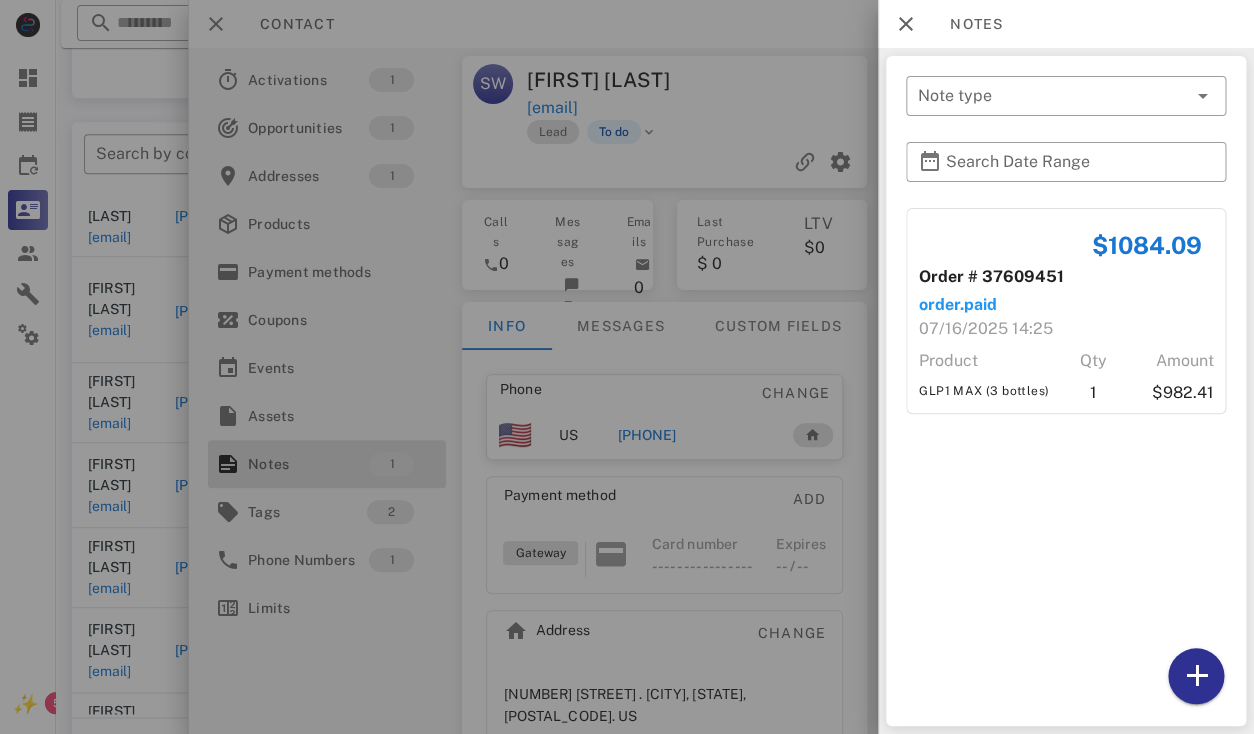 click at bounding box center [627, 367] 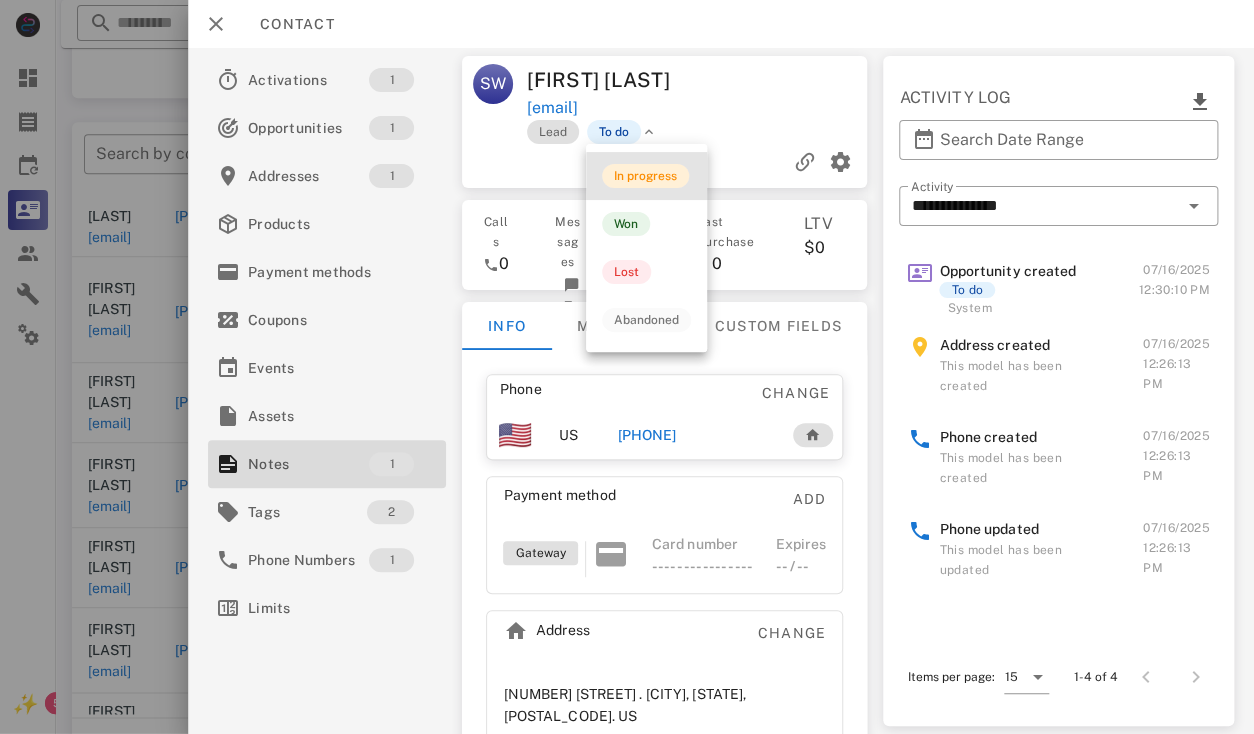 click on "In progress" at bounding box center (645, 176) 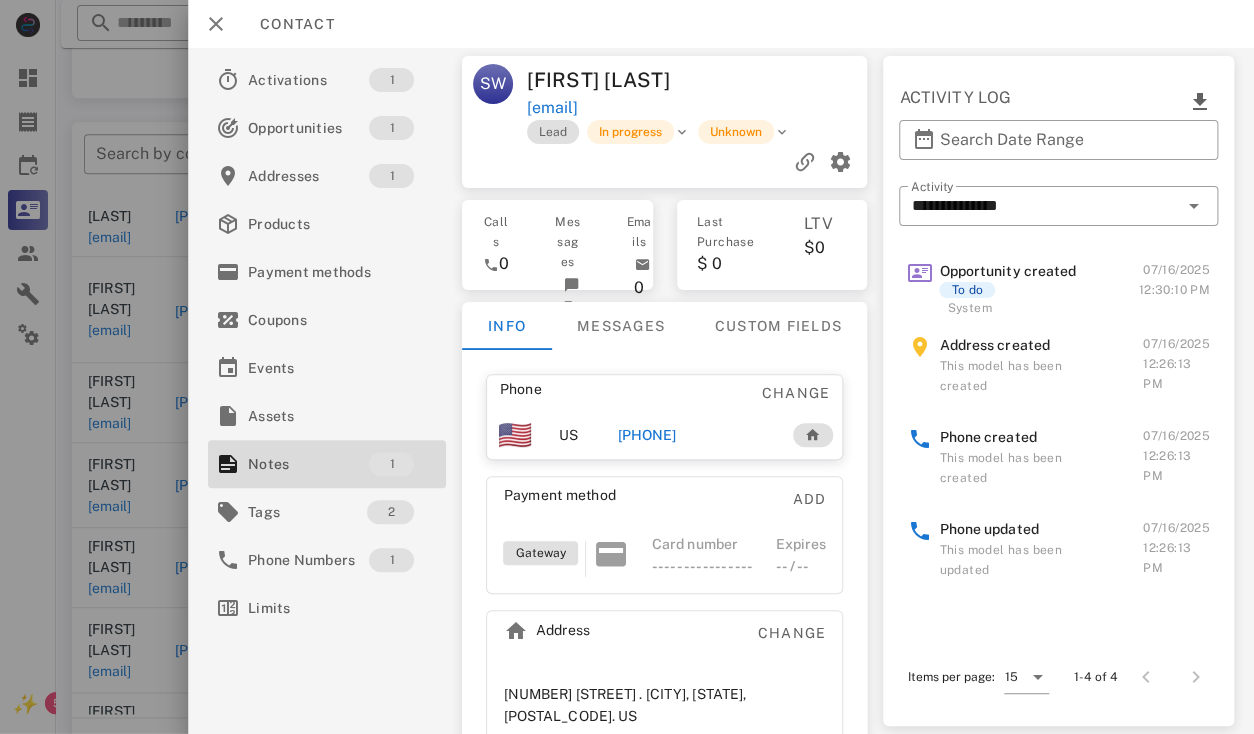 click on "[PHONE]" at bounding box center [647, 435] 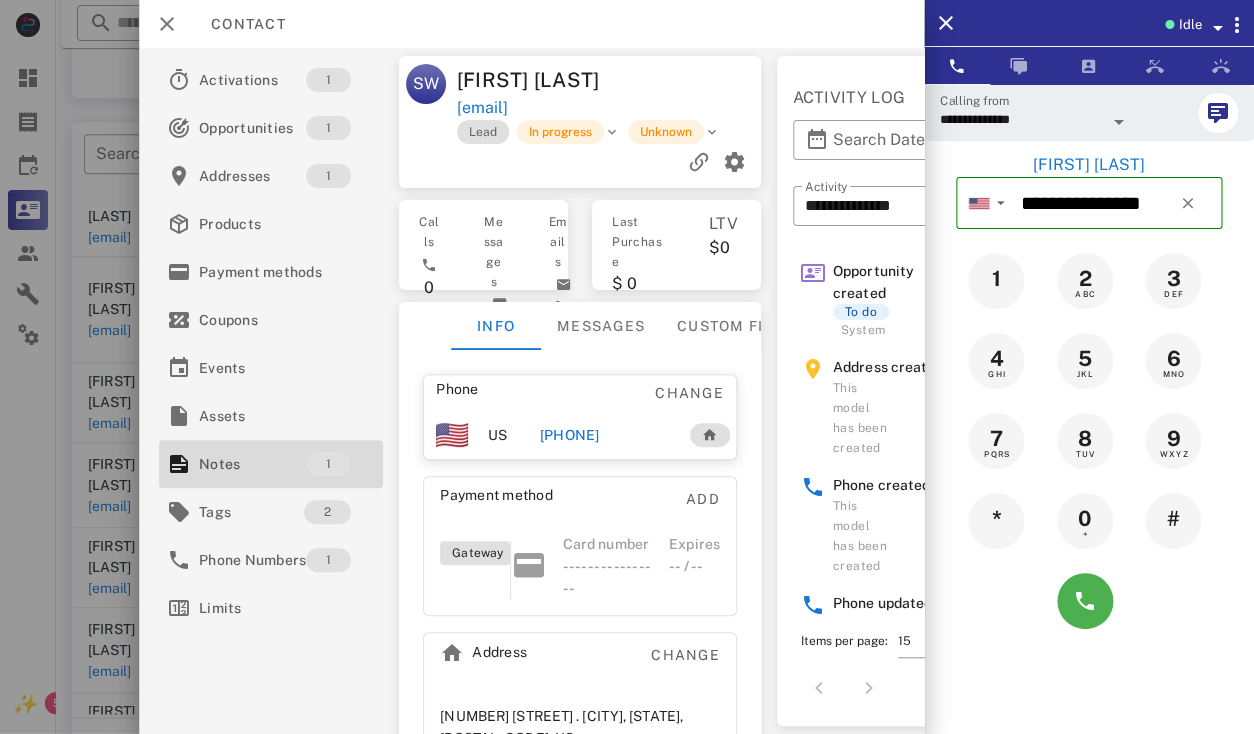 click on "[PHONE]" at bounding box center [569, 435] 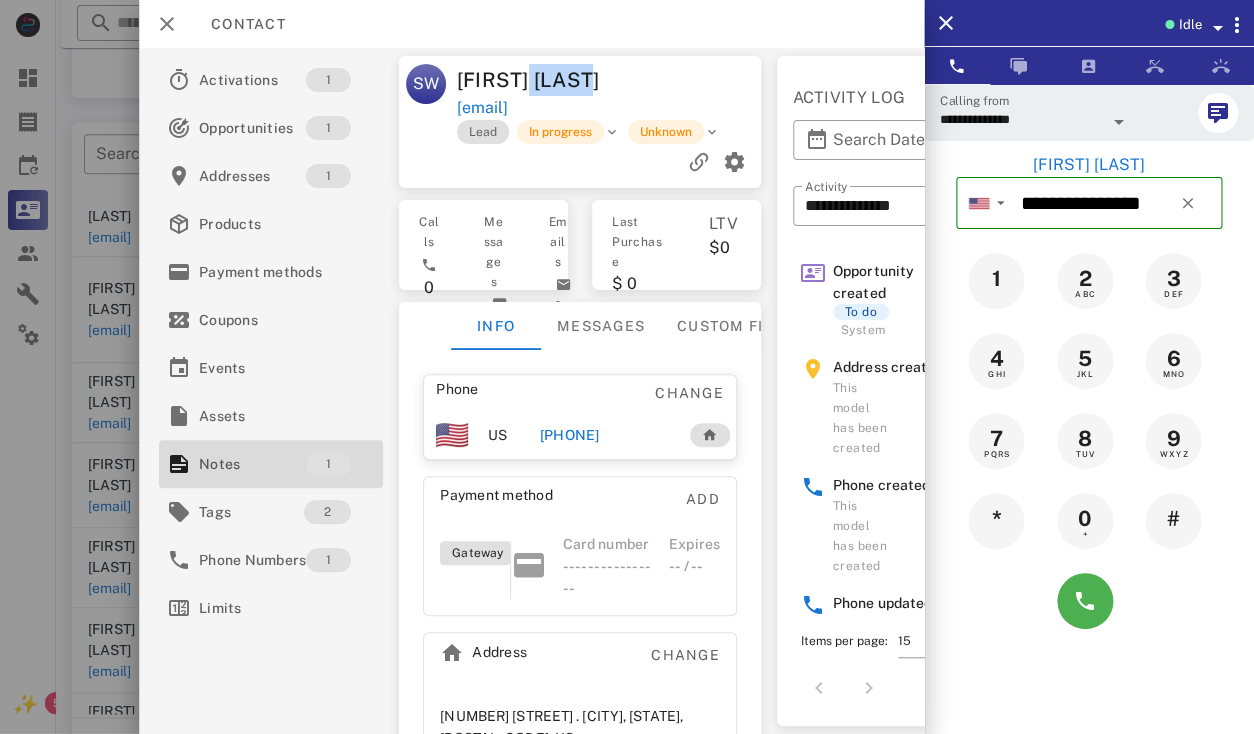 click on "[FIRST] [LAST]" at bounding box center [533, 80] 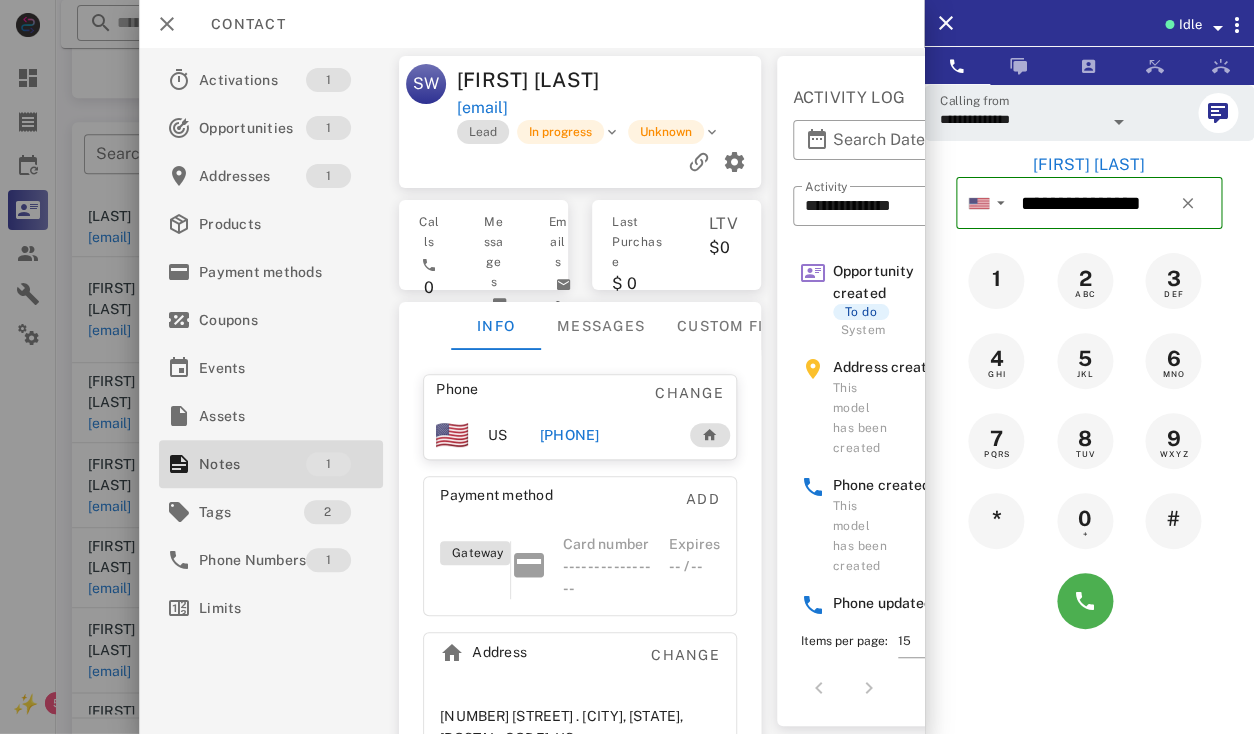 click on "[FIRST] [LAST]" at bounding box center [533, 80] 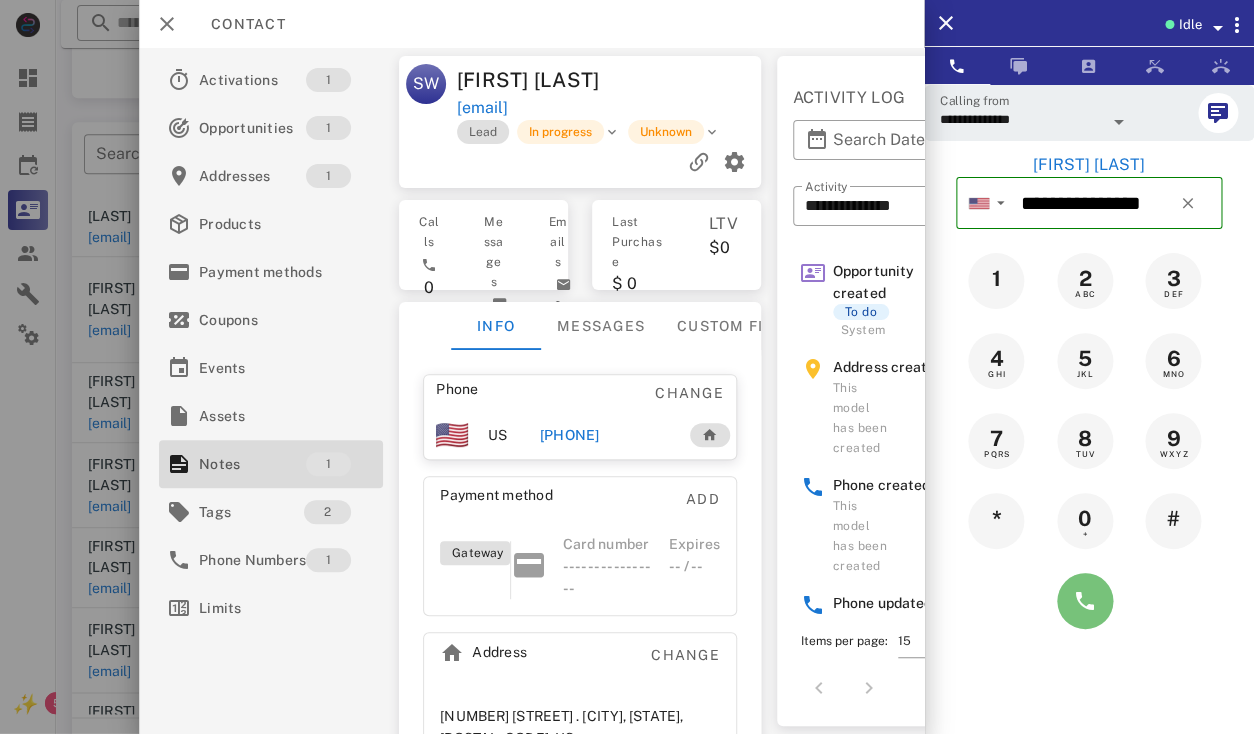click at bounding box center (1085, 601) 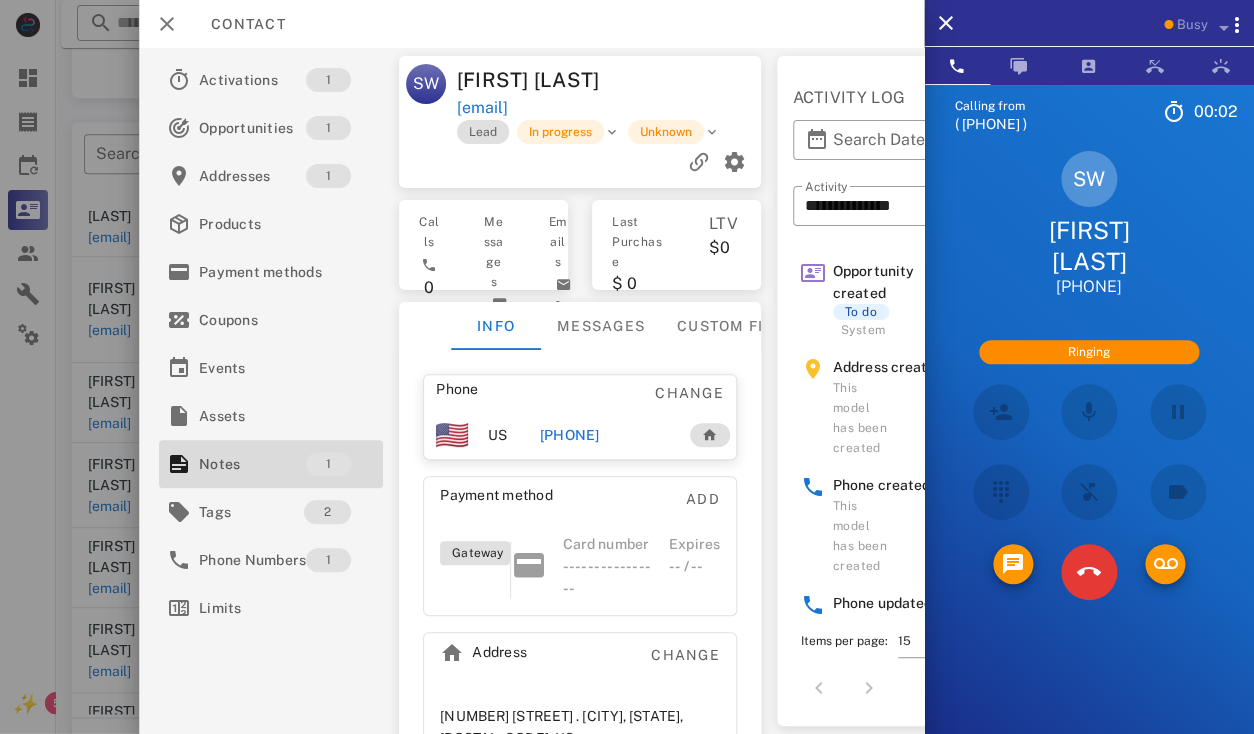scroll, scrollTop: 662, scrollLeft: 0, axis: vertical 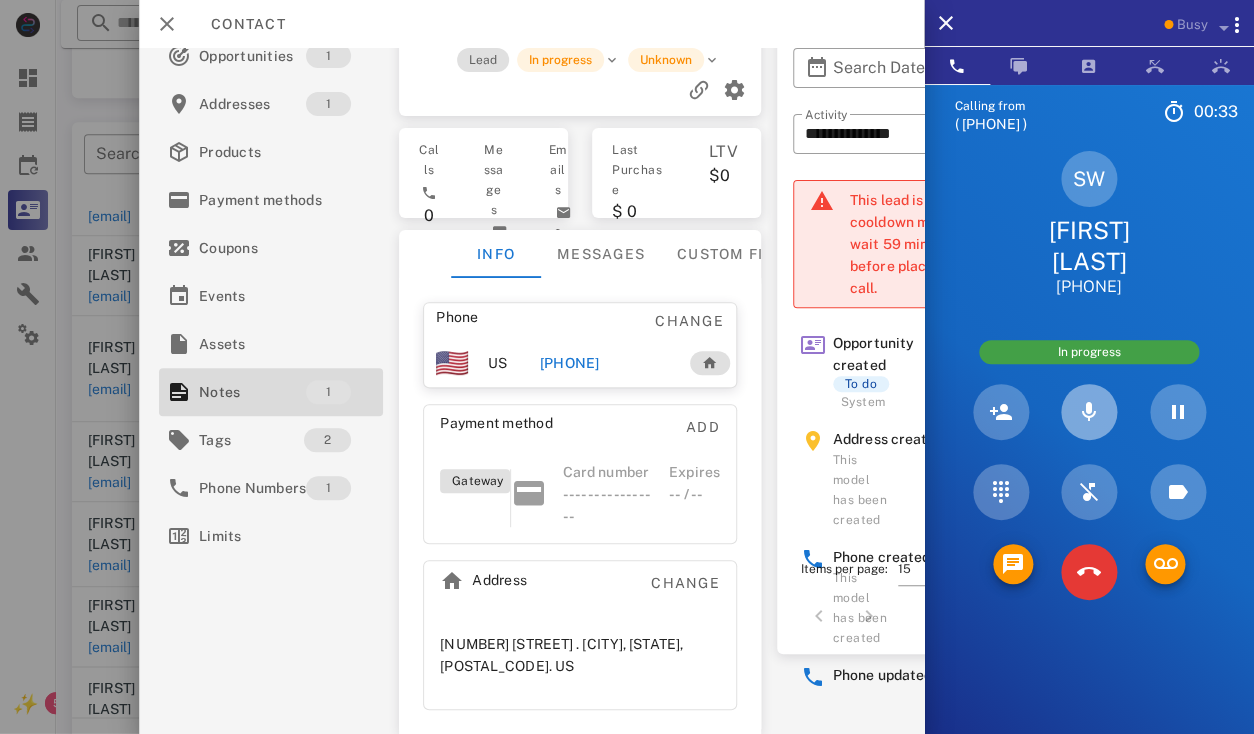 click at bounding box center [1089, 412] 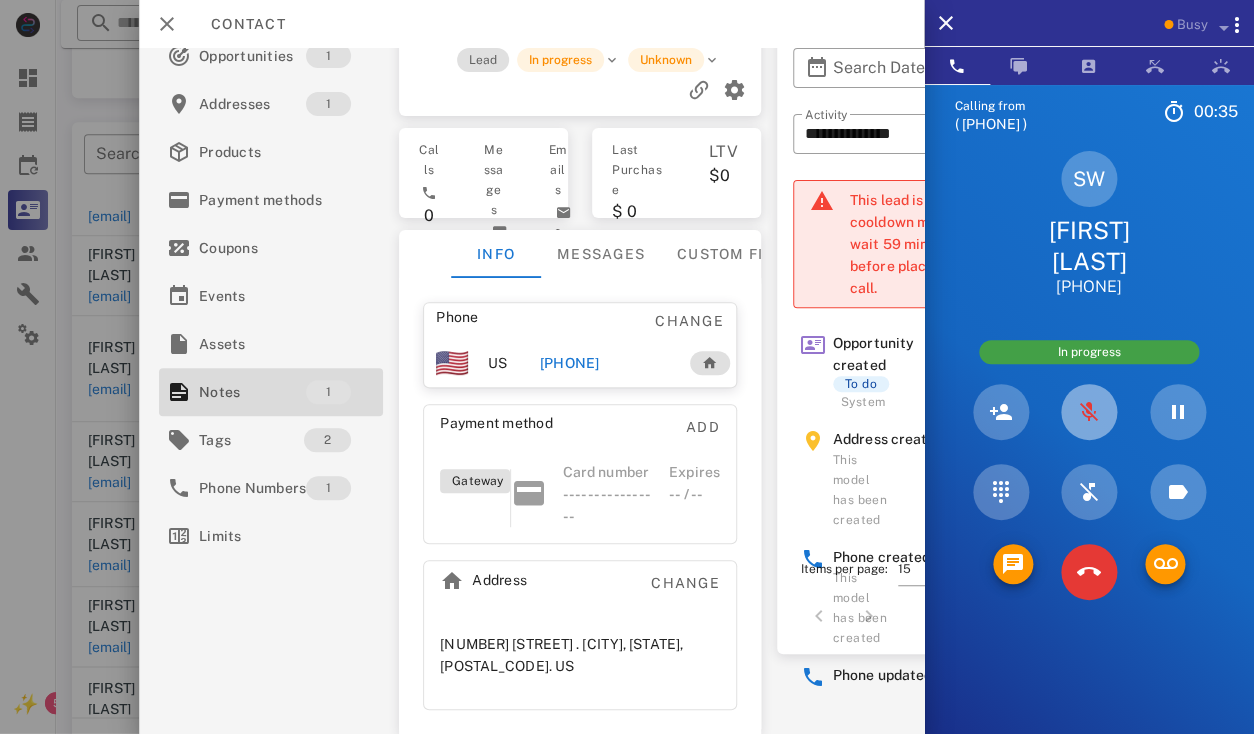 click at bounding box center [1089, 412] 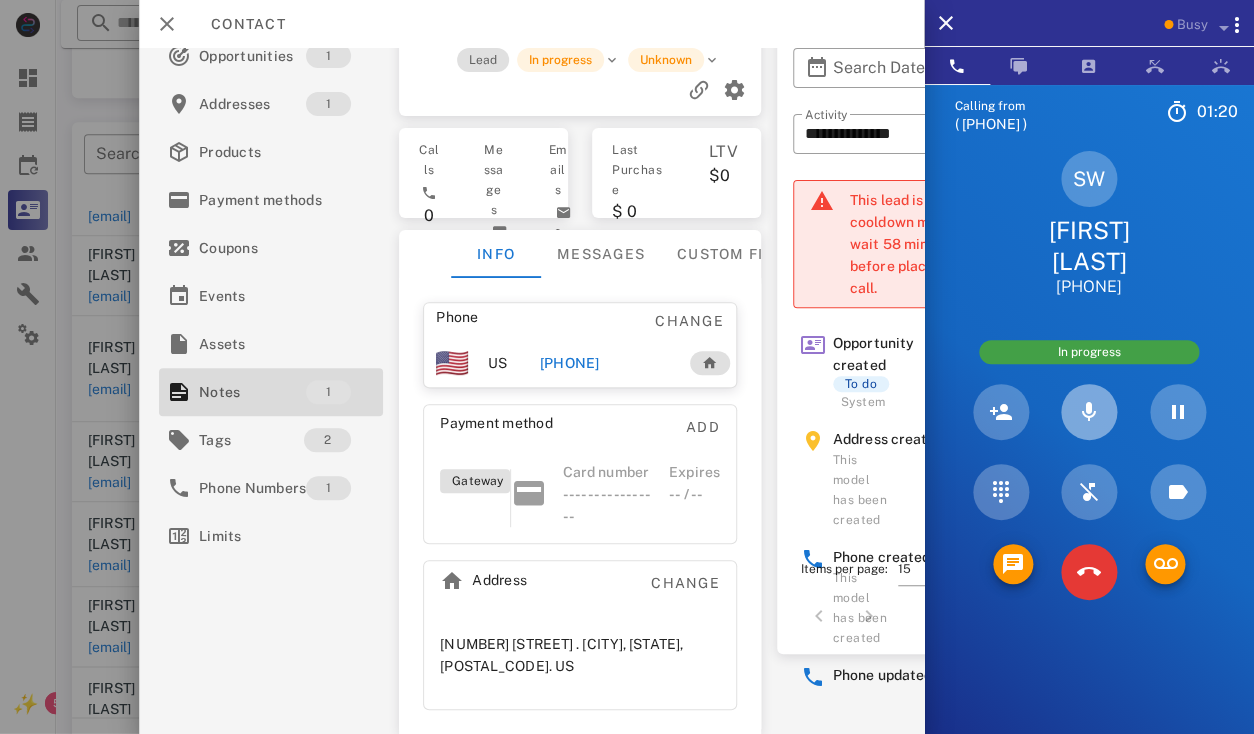 type 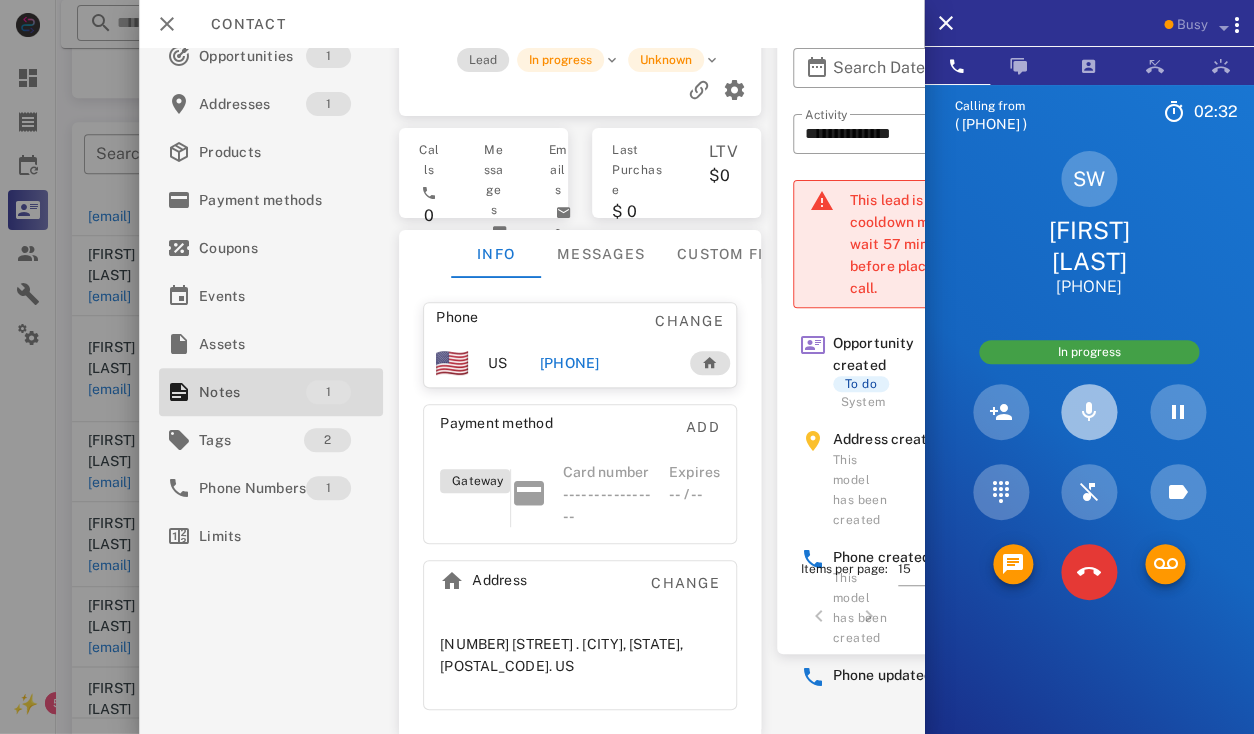 click at bounding box center (1089, 412) 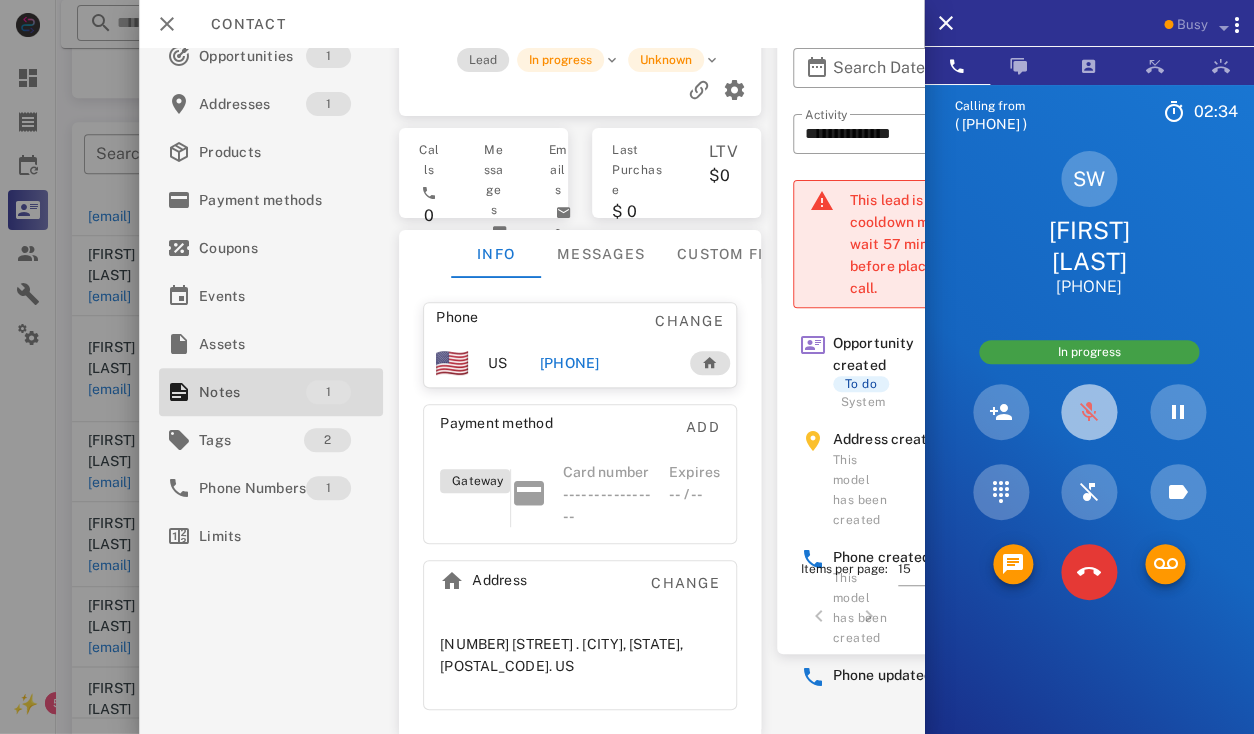 click at bounding box center (1089, 412) 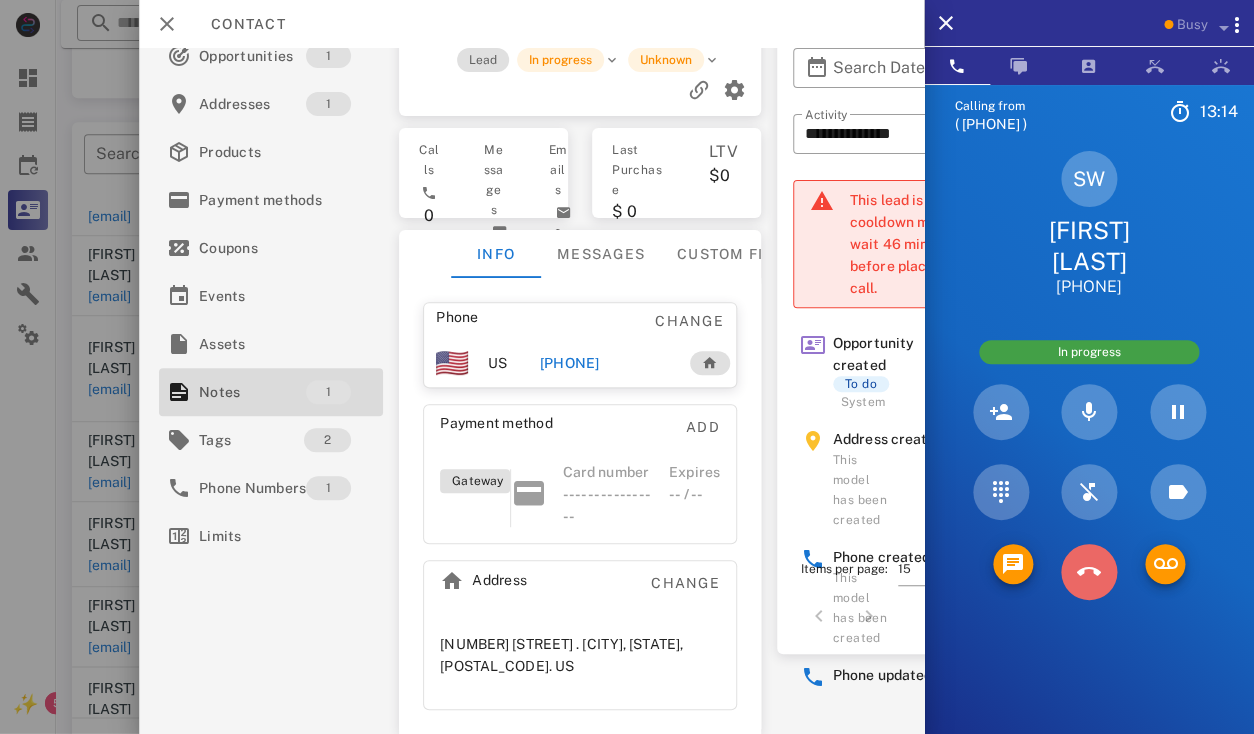 click at bounding box center (1089, 572) 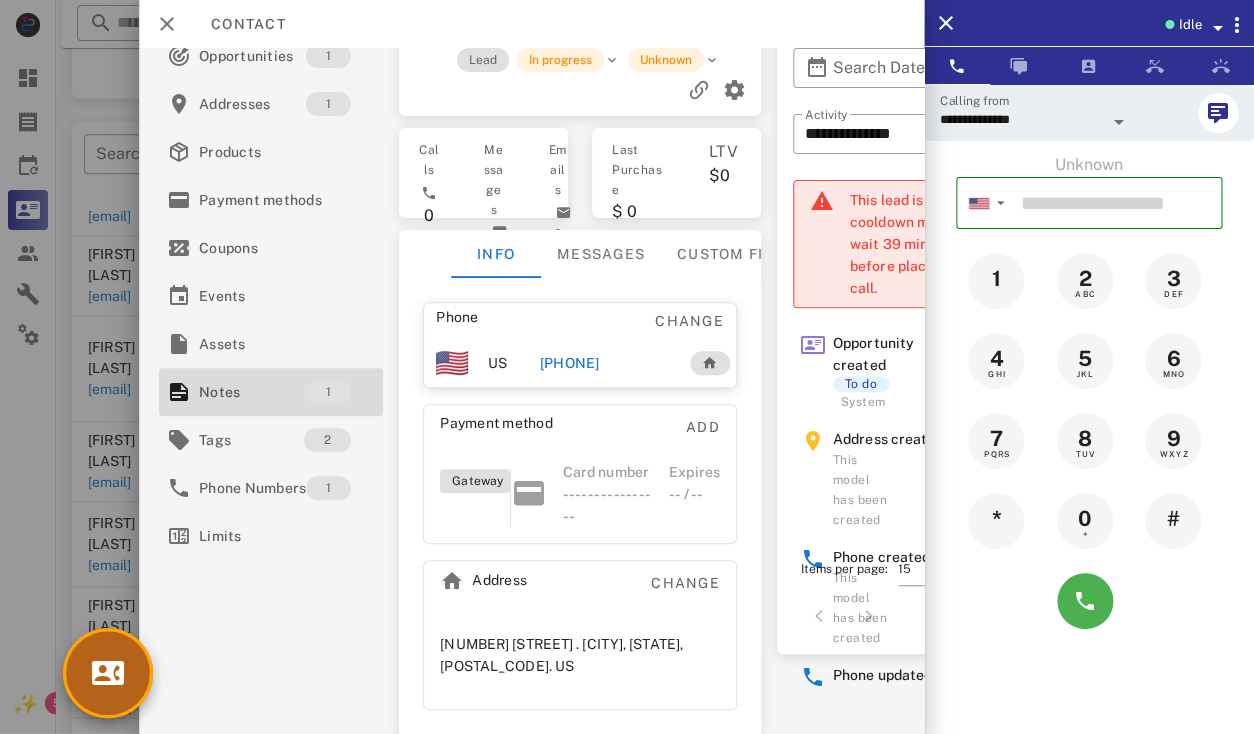 click at bounding box center [108, 673] 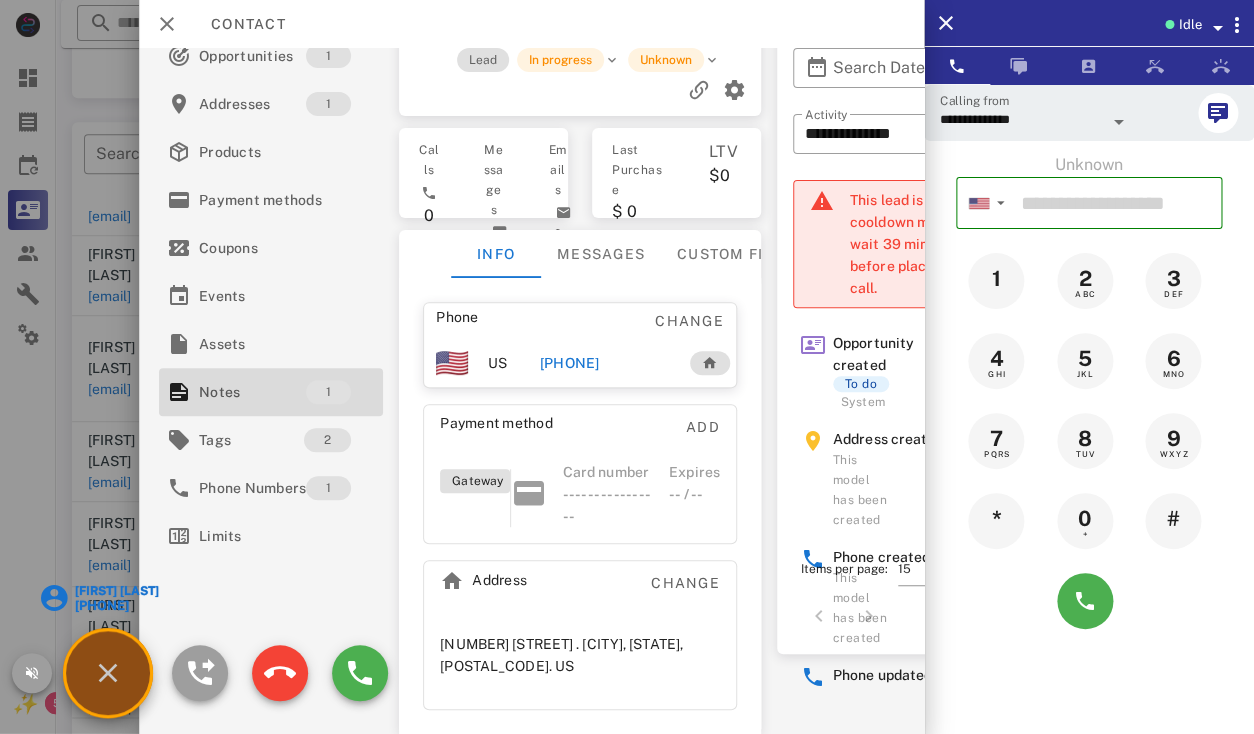click on "[FIRST] [LAST]" at bounding box center [116, 591] 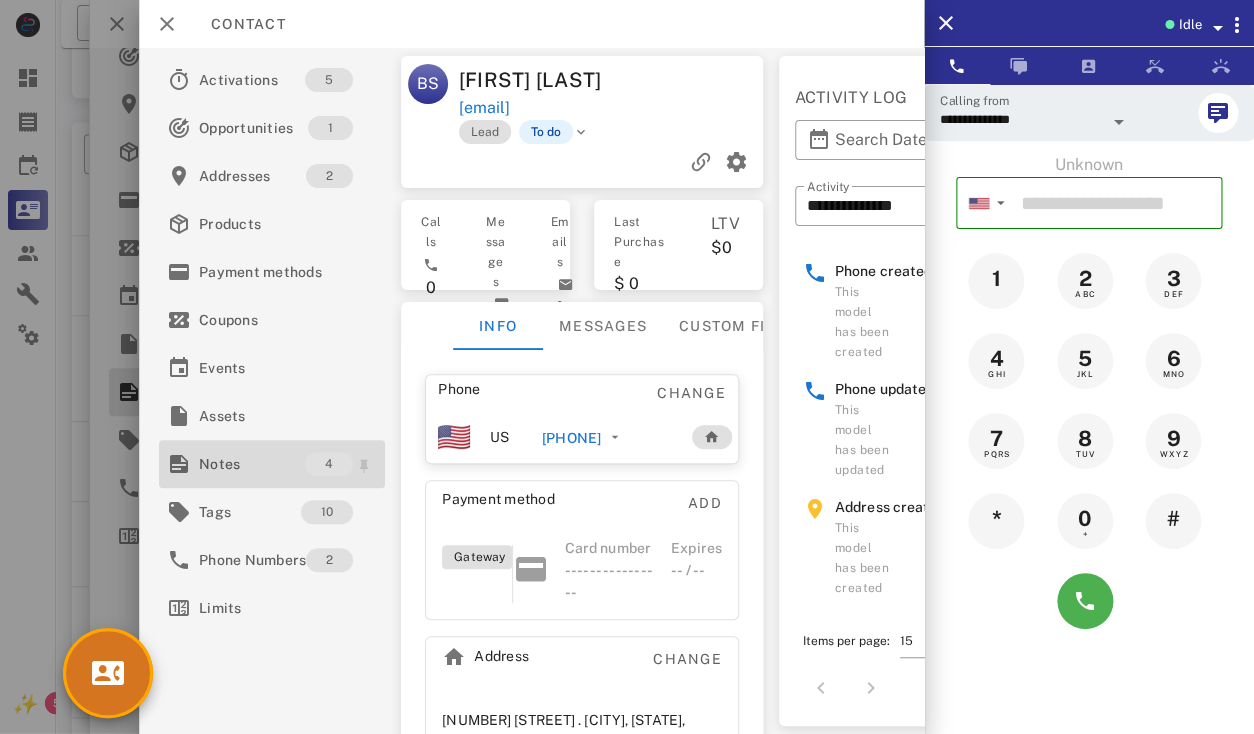 click on "Notes" at bounding box center (252, 464) 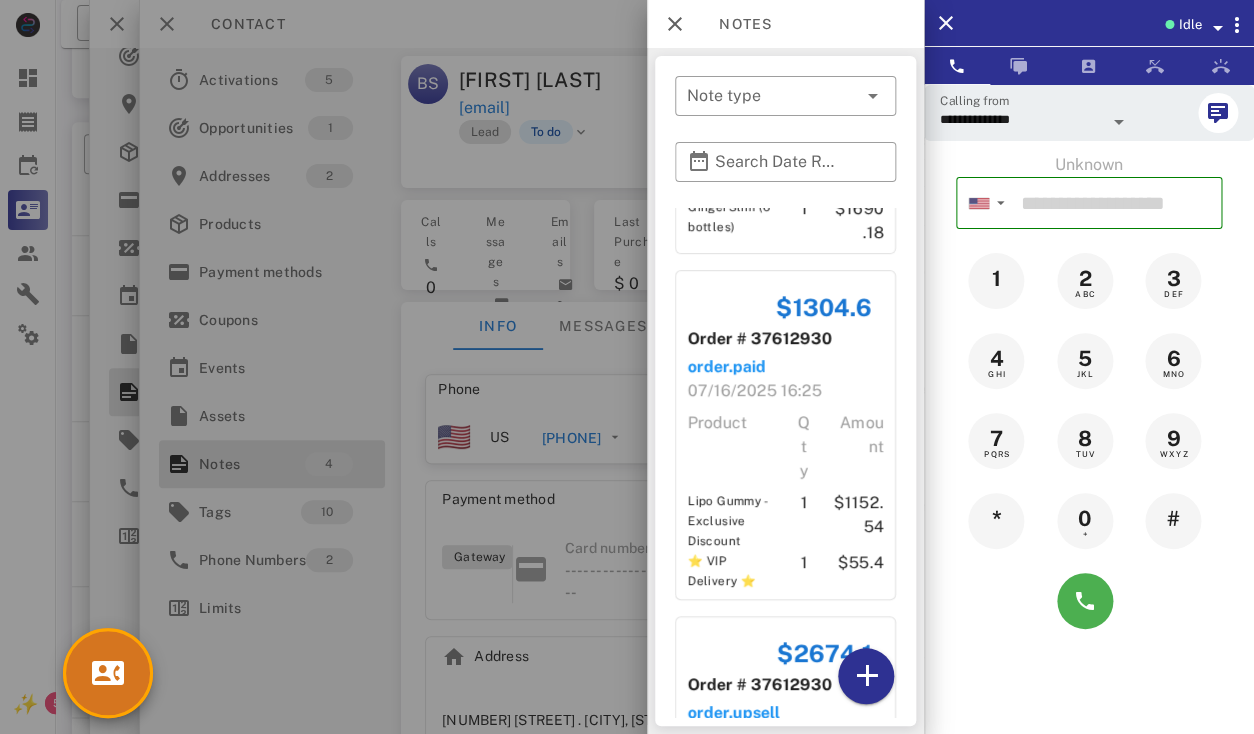scroll, scrollTop: 844, scrollLeft: 0, axis: vertical 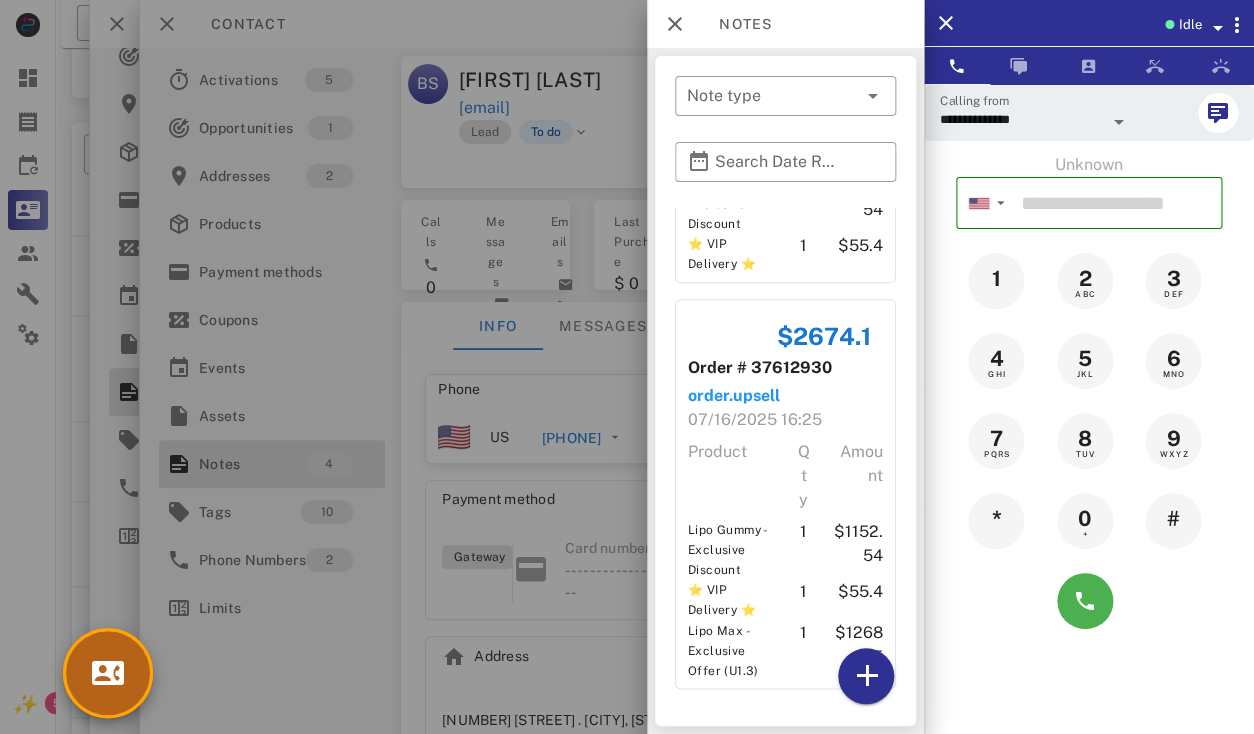 click at bounding box center (108, 673) 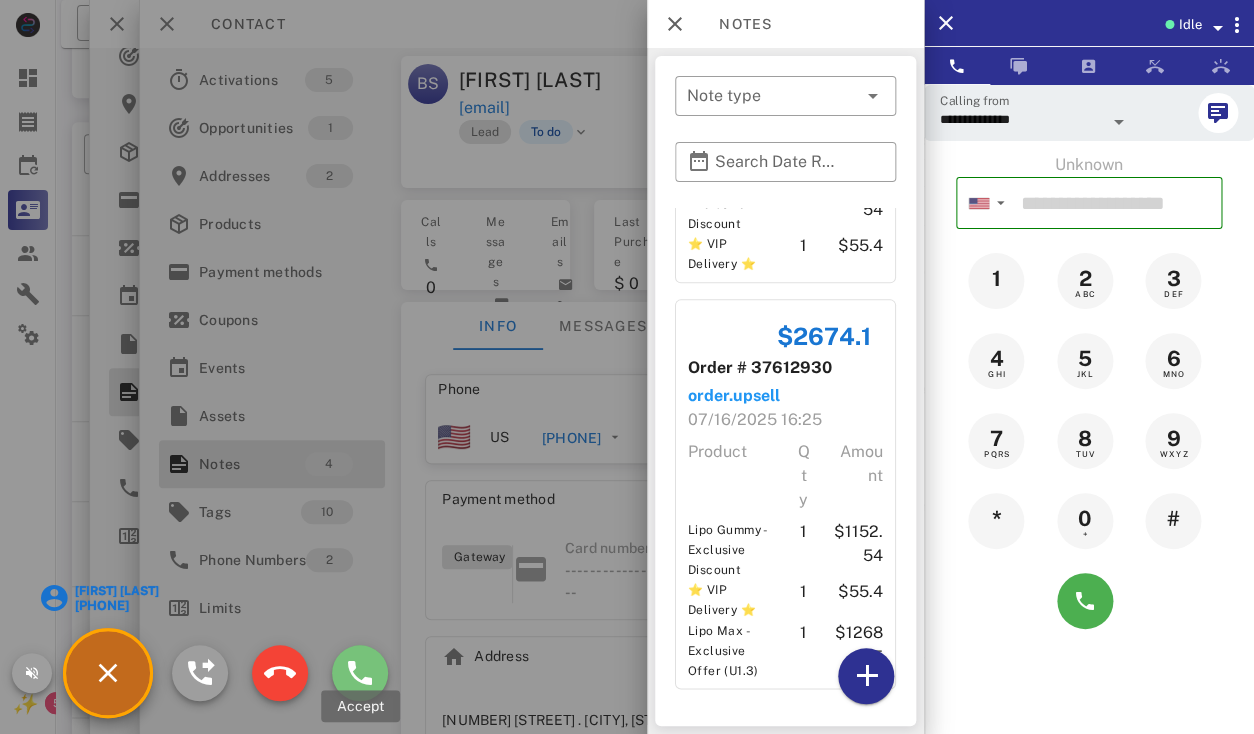 click at bounding box center (360, 673) 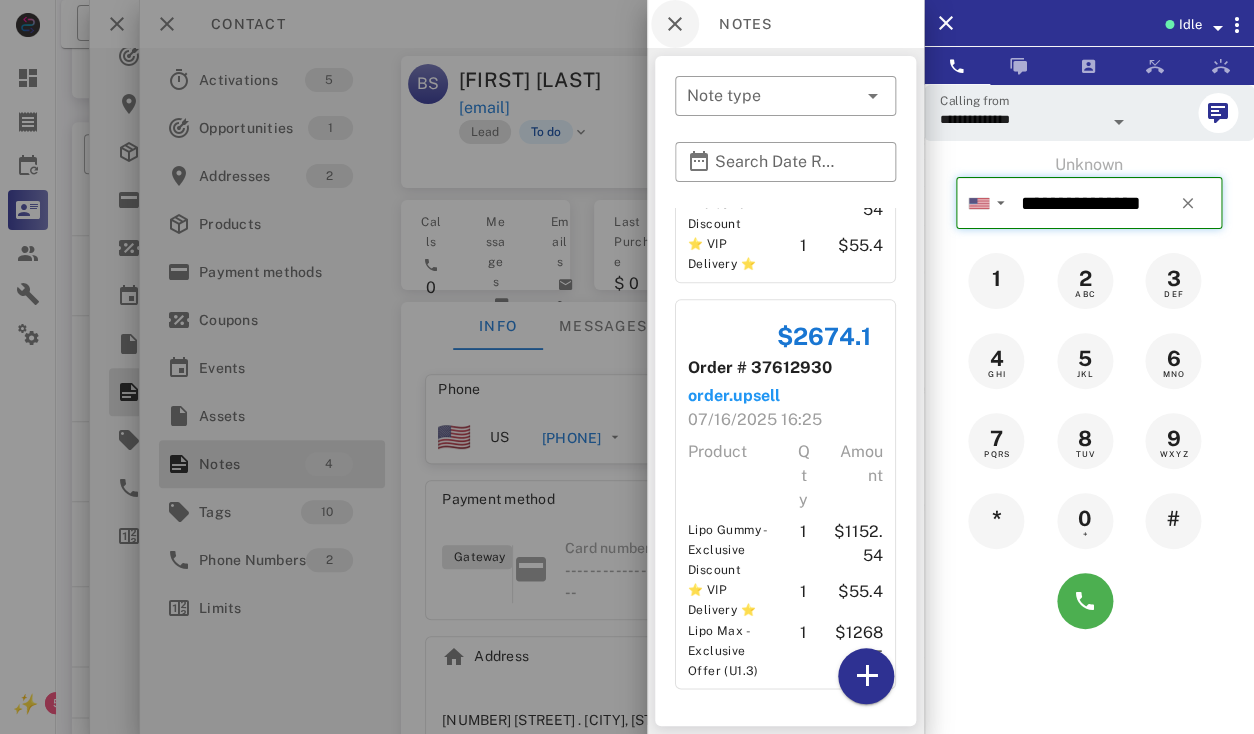 type 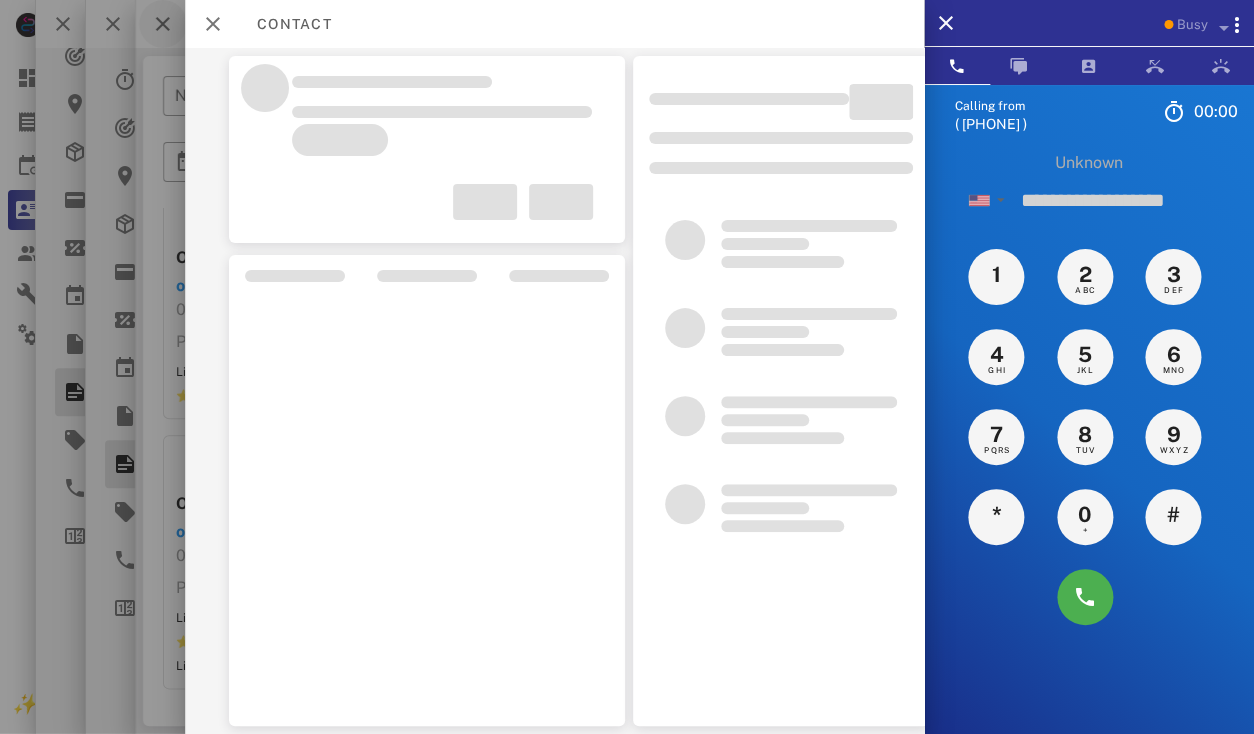 scroll, scrollTop: 57, scrollLeft: 0, axis: vertical 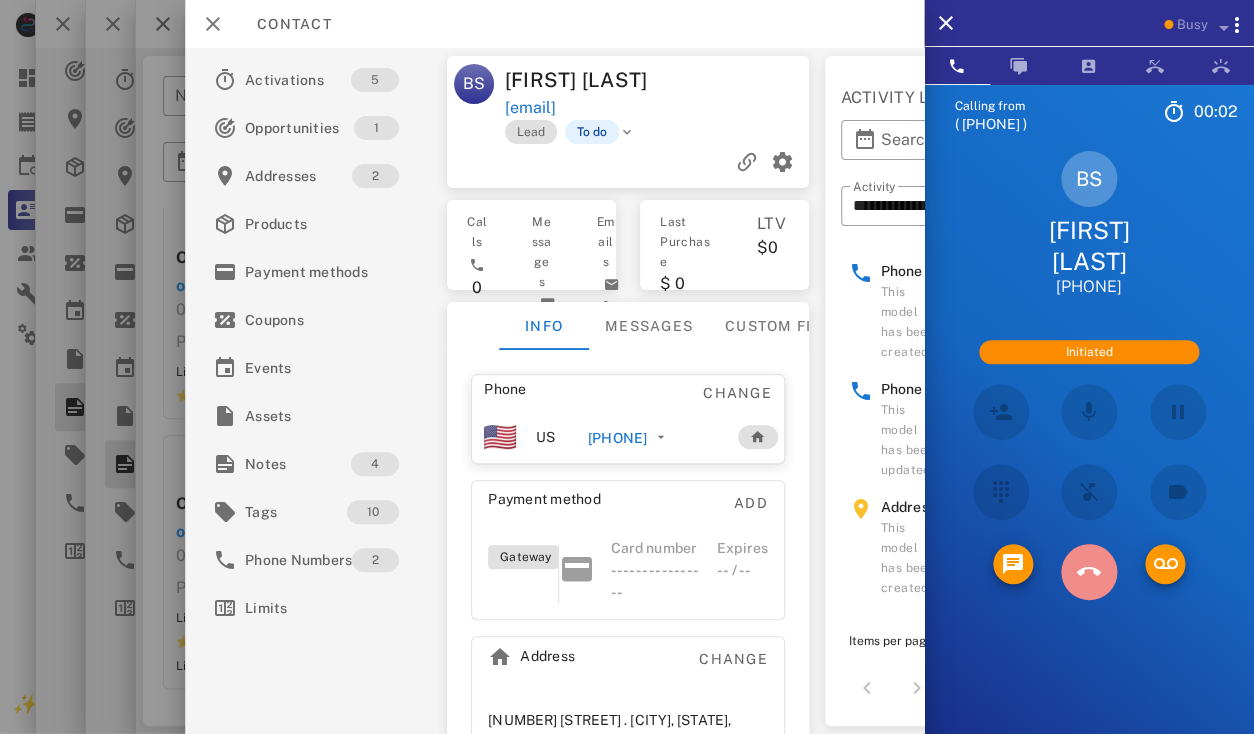 click at bounding box center [1089, 572] 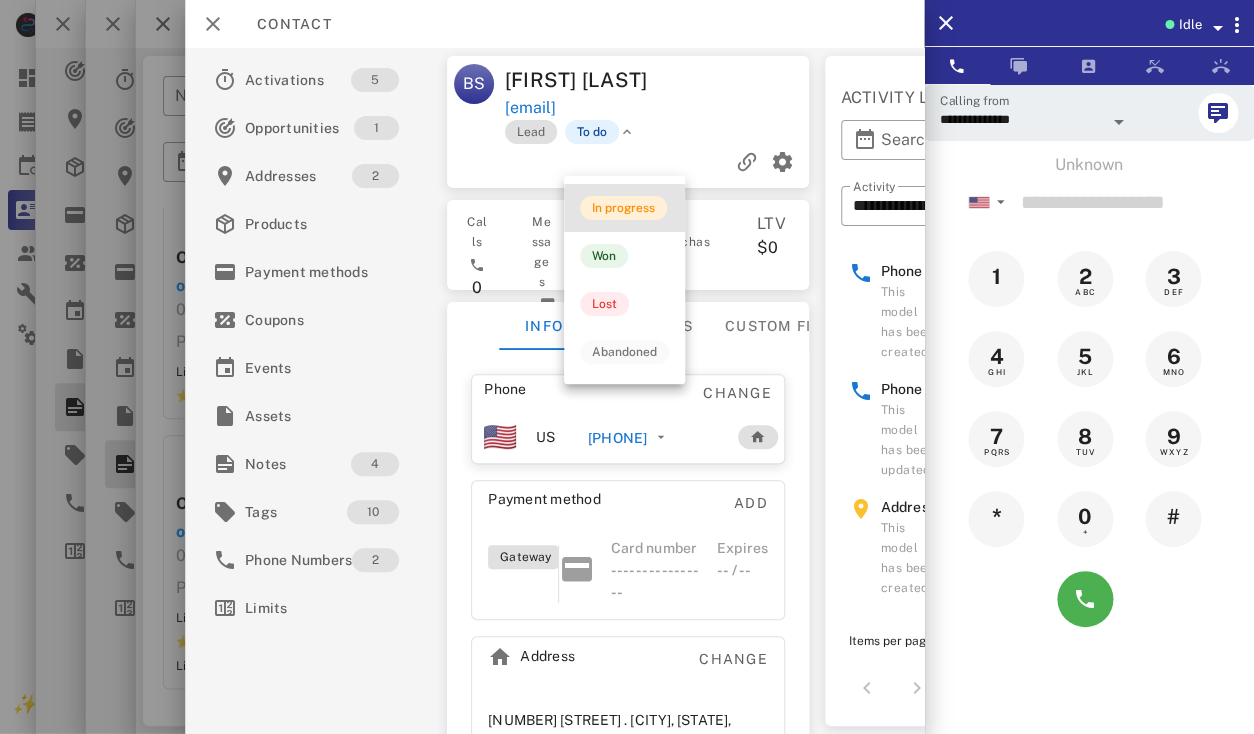 click on "In progress" at bounding box center [623, 208] 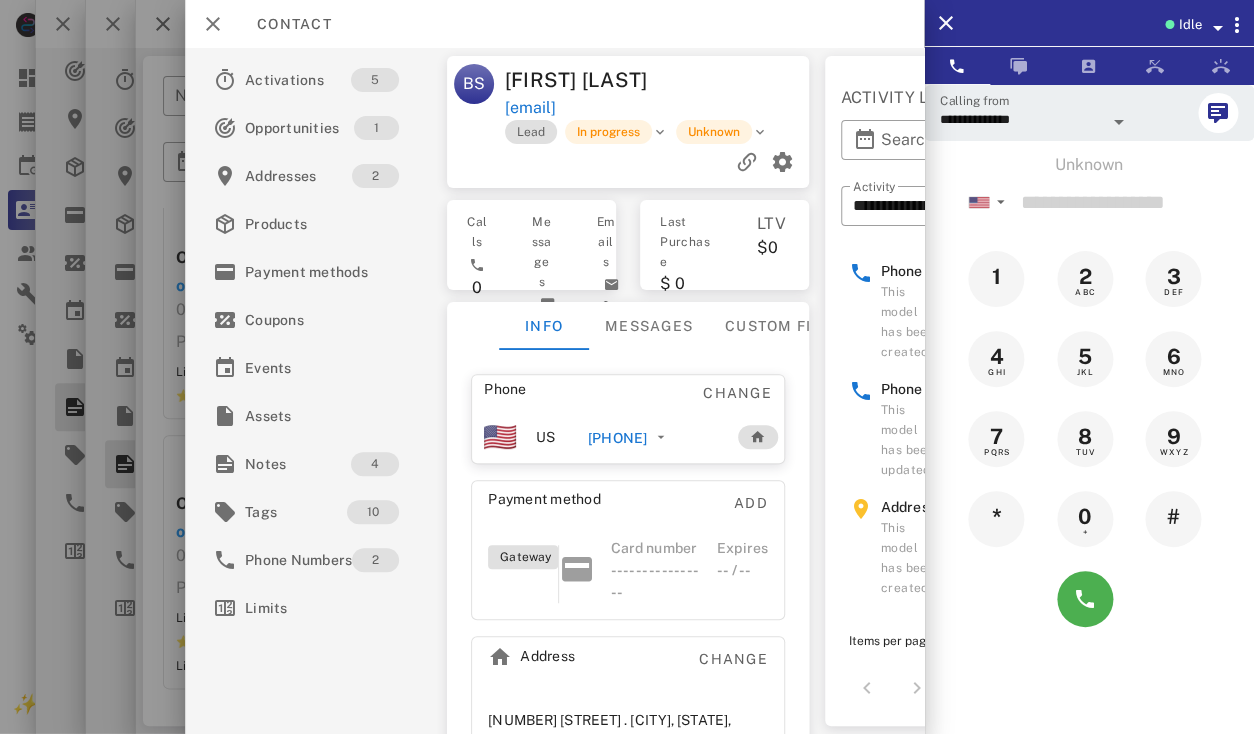 click on "[FIRST] [LAST]" at bounding box center [582, 80] 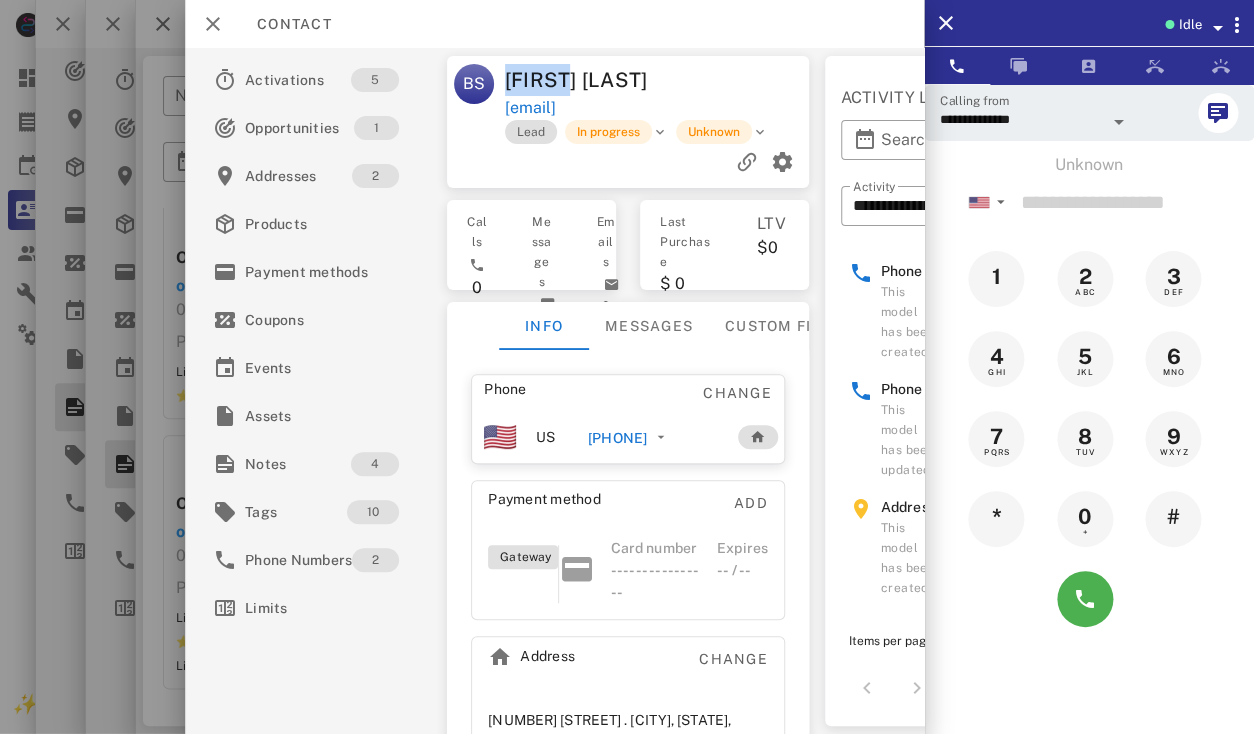 click on "[FIRST] [LAST]" at bounding box center [582, 80] 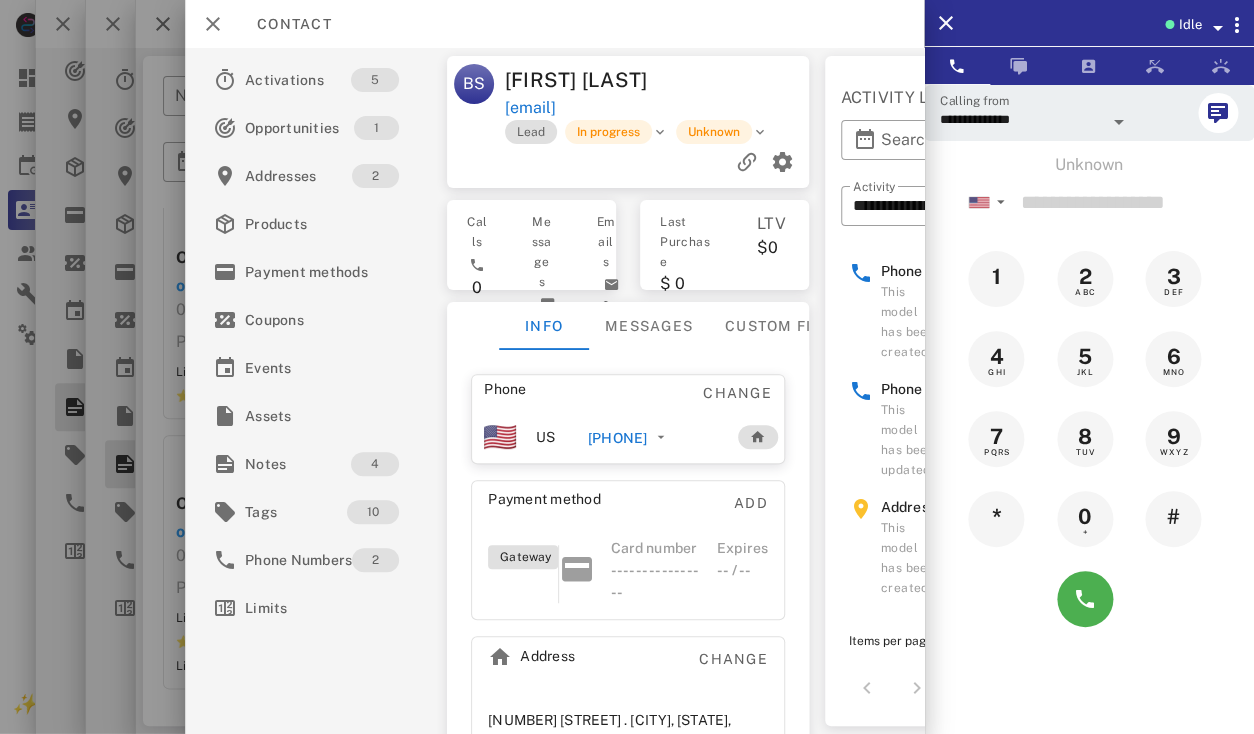 click on "[FIRST] [LAST]" at bounding box center [582, 80] 